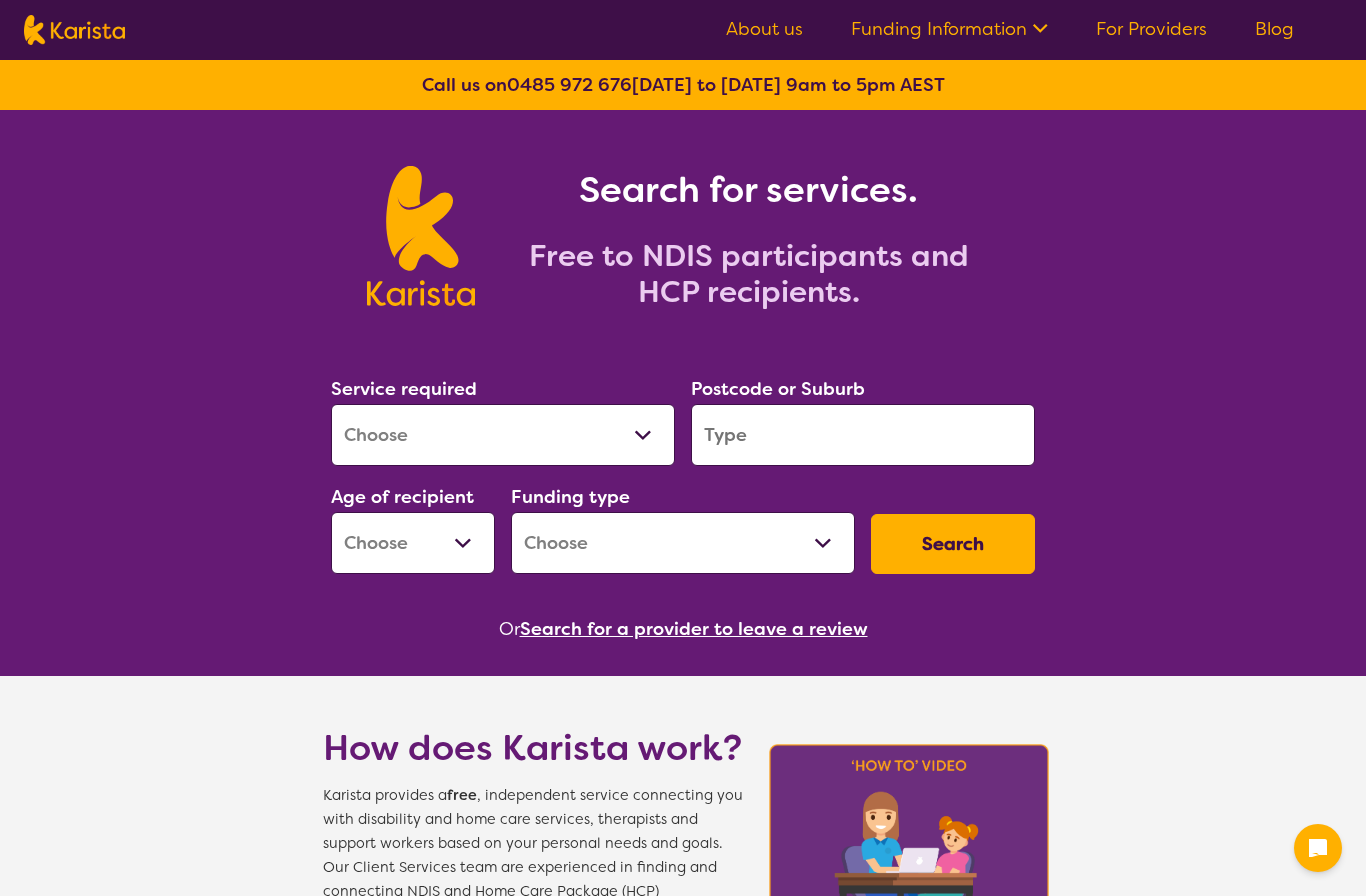 scroll, scrollTop: 0, scrollLeft: 0, axis: both 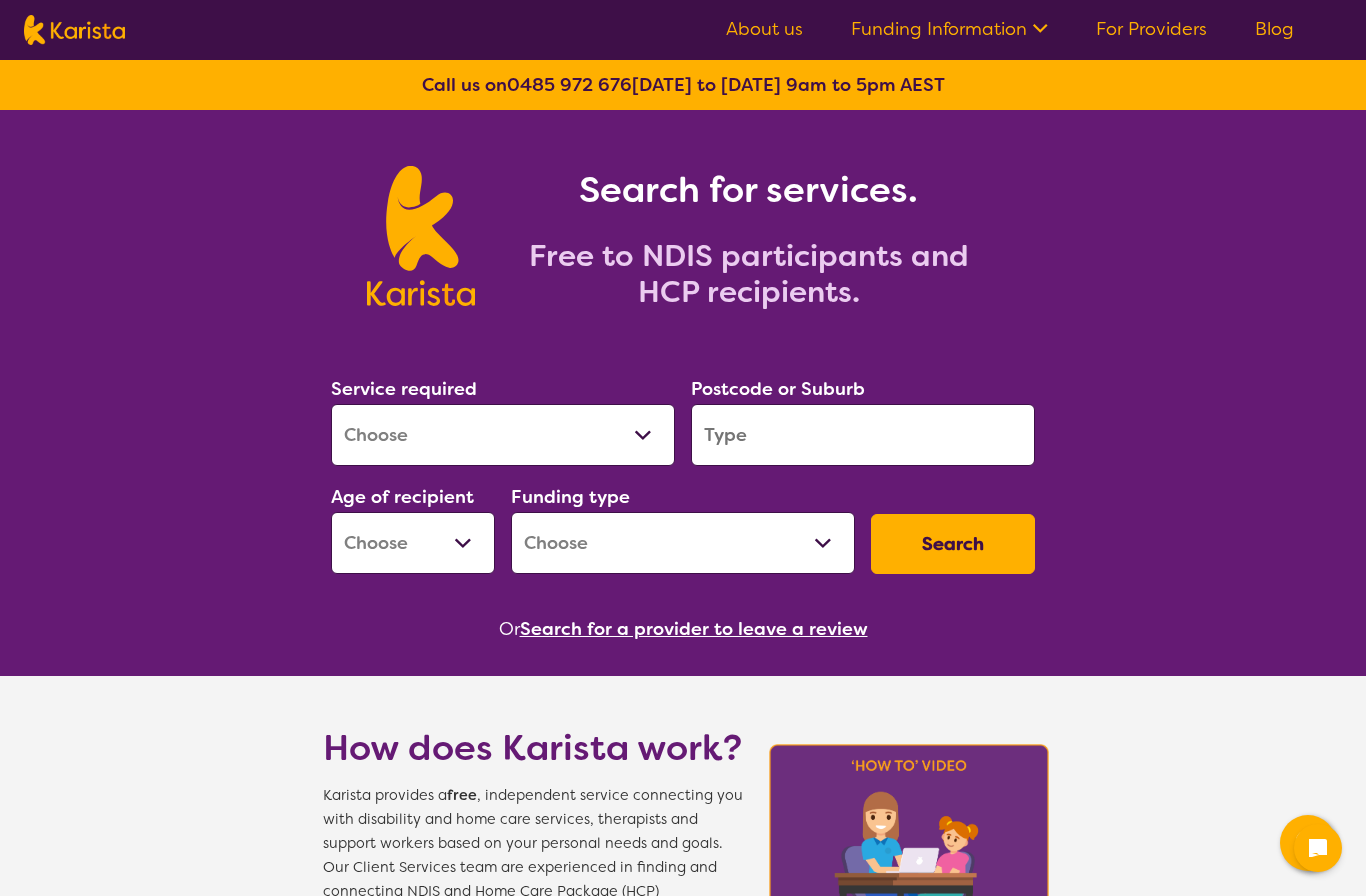 click on "Allied Health Assistant Assessment ([MEDICAL_DATA] or [MEDICAL_DATA]) Behaviour support Counselling Dietitian Domestic and home help Employment Support Exercise physiology Home Care Package Provider Key Worker NDIS Plan management NDIS Support Coordination Nursing services [MEDICAL_DATA] Personal care Physiotherapy [MEDICAL_DATA] Psychology Psychosocial Recovery Coach Respite [MEDICAL_DATA] Support worker Supported accommodation" at bounding box center (503, 435) 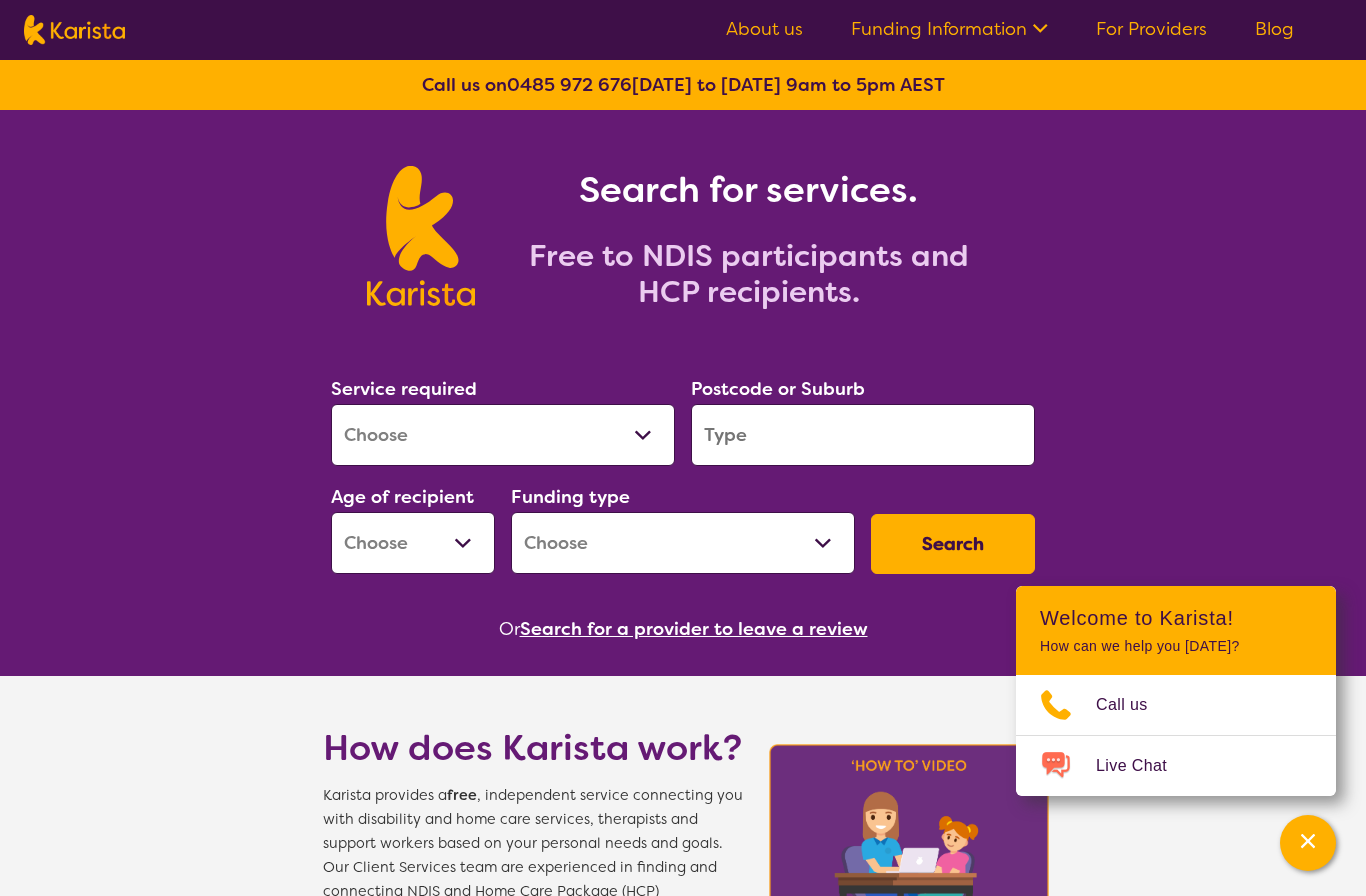 click on "Allied Health Assistant Assessment ([MEDICAL_DATA] or [MEDICAL_DATA]) Behaviour support Counselling Dietitian Domestic and home help Employment Support Exercise physiology Home Care Package Provider Key Worker NDIS Plan management NDIS Support Coordination Nursing services [MEDICAL_DATA] Personal care Physiotherapy [MEDICAL_DATA] Psychology Psychosocial Recovery Coach Respite [MEDICAL_DATA] Support worker Supported accommodation" at bounding box center [503, 435] 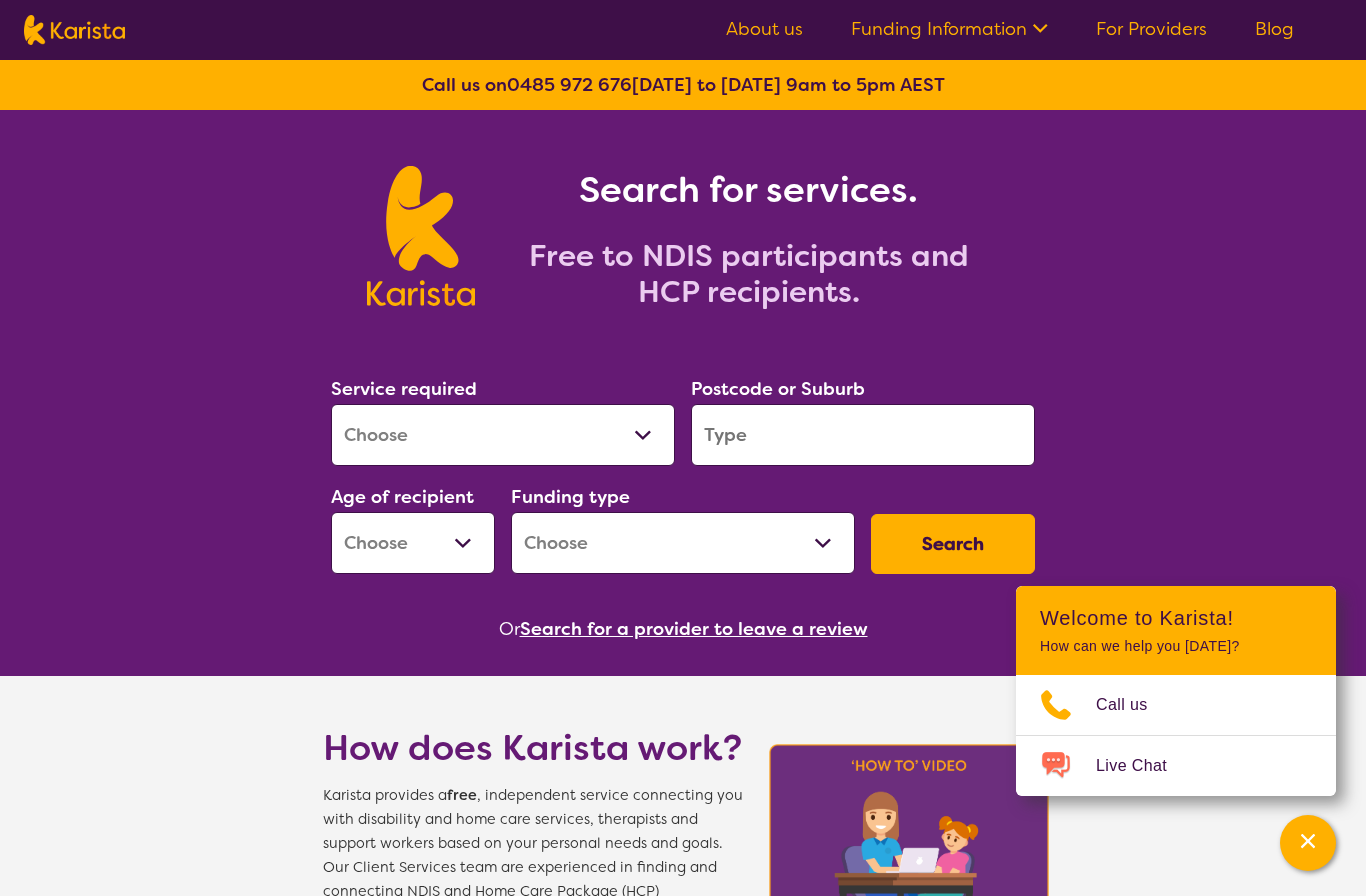 select on "Nursing services" 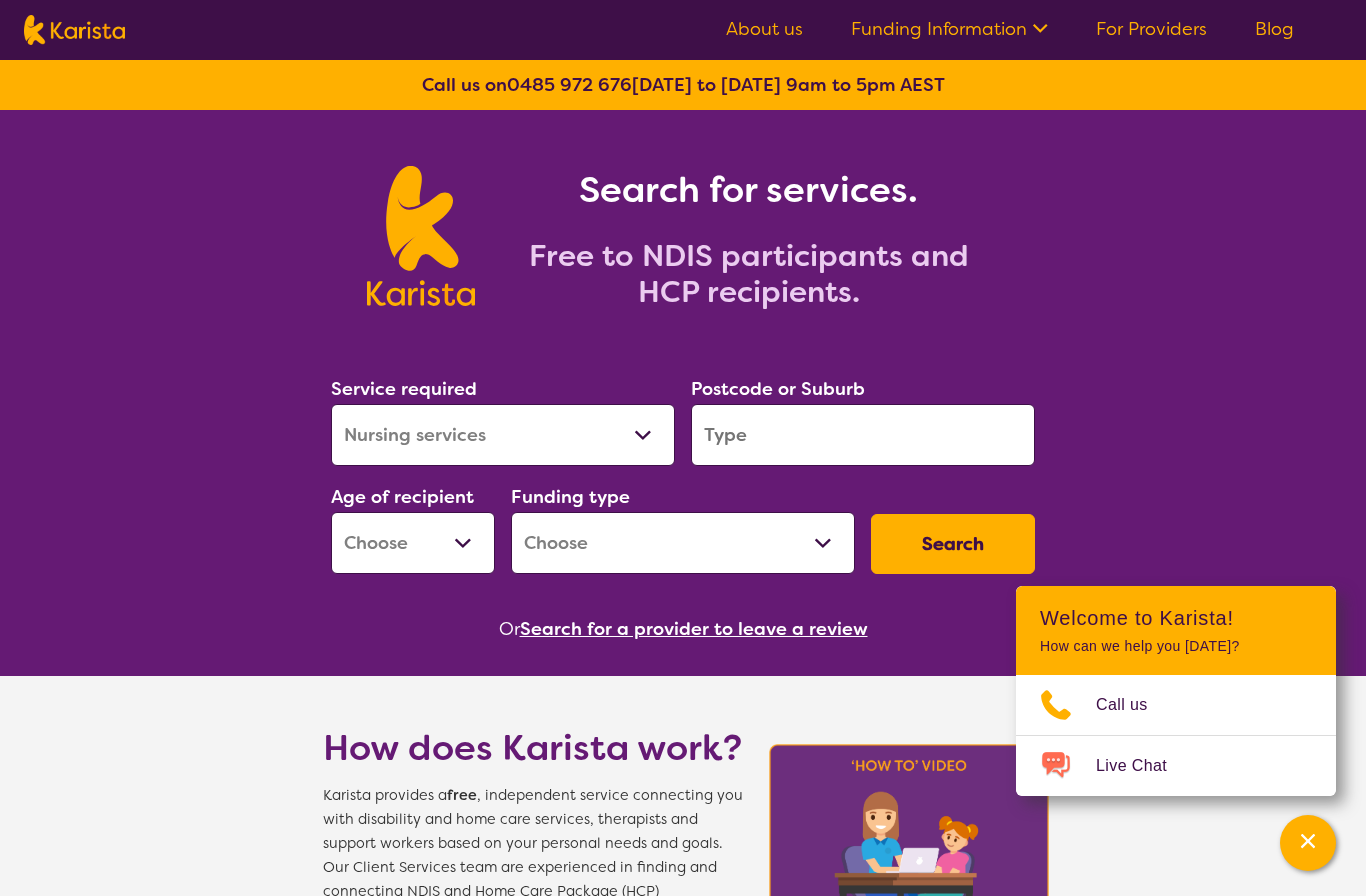 click at bounding box center (863, 435) 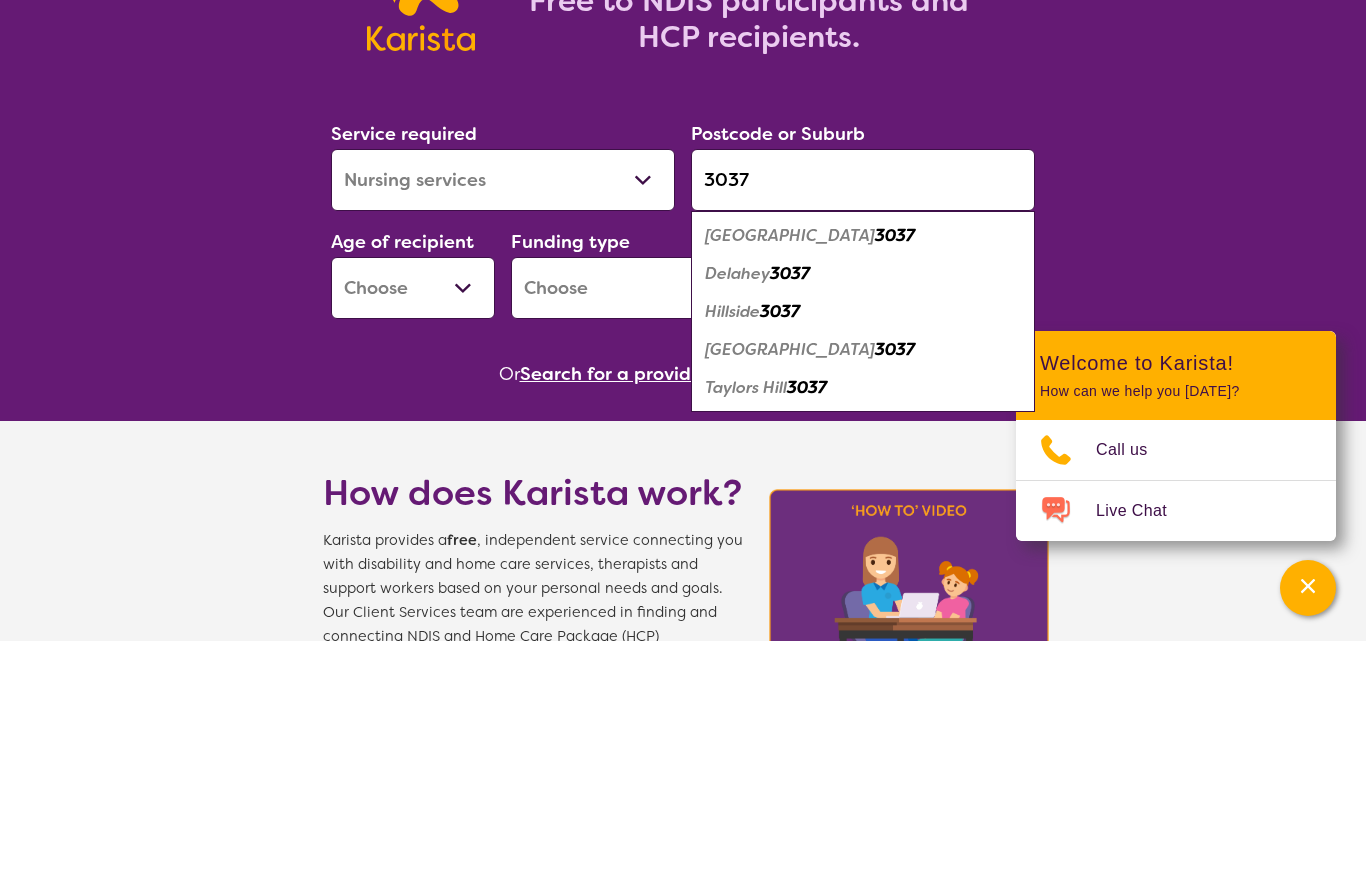 type on "3037" 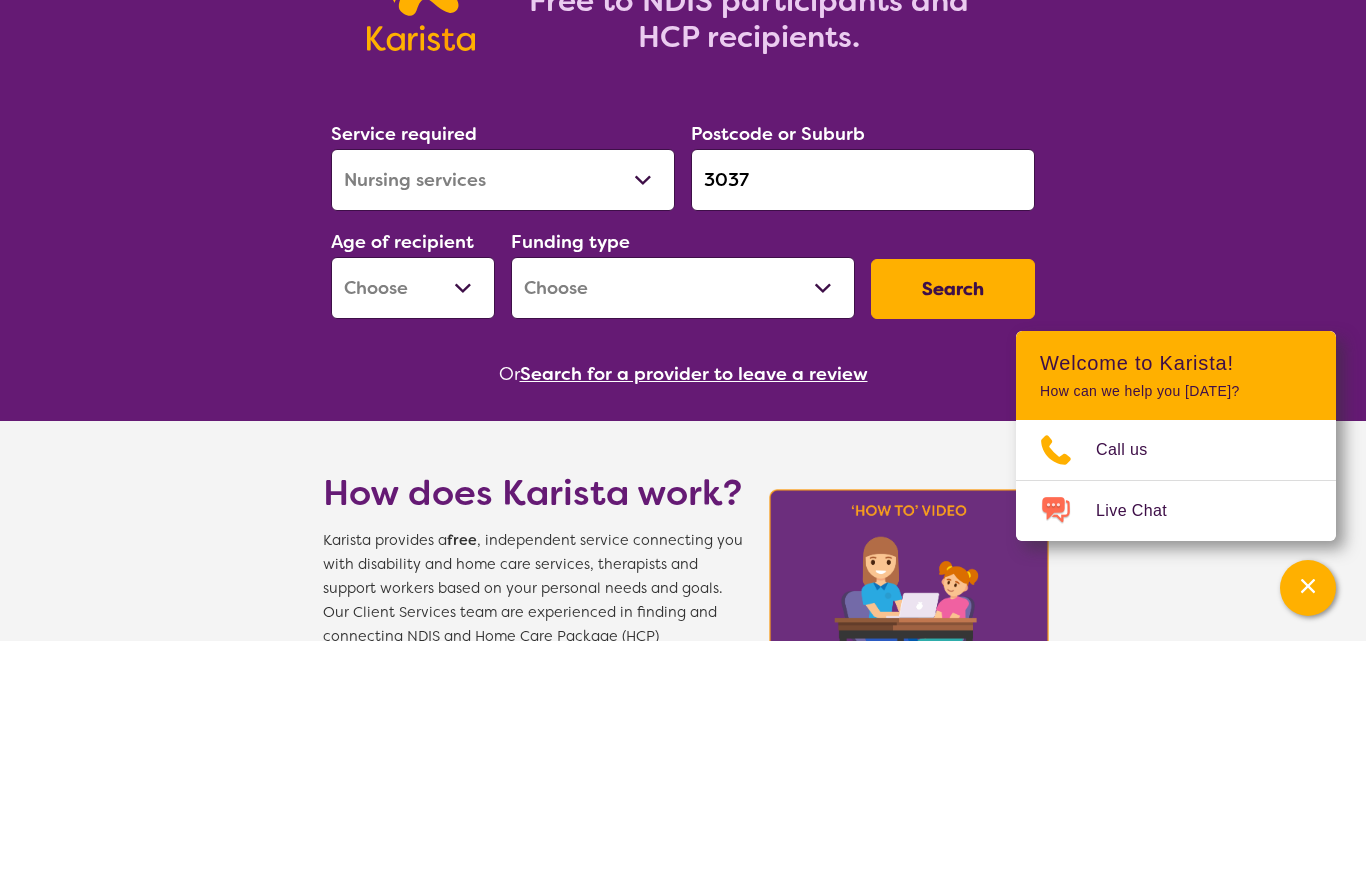 scroll, scrollTop: 255, scrollLeft: 0, axis: vertical 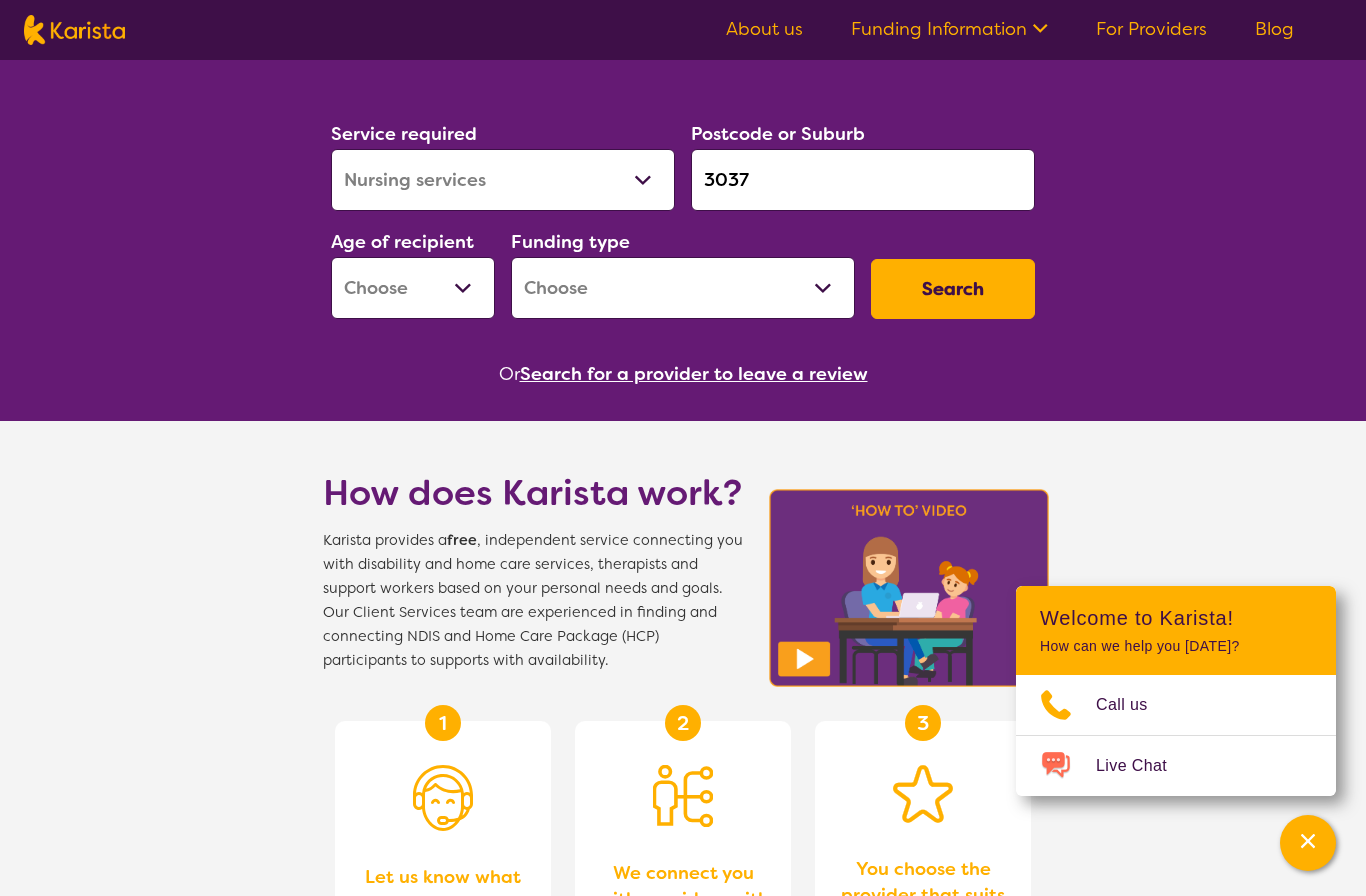click on "Early Childhood - 0 to 9 Child - 10 to 11 Adolescent - 12 to 17 Adult - 18 to 64 Aged - [DEMOGRAPHIC_DATA]+" at bounding box center (413, 288) 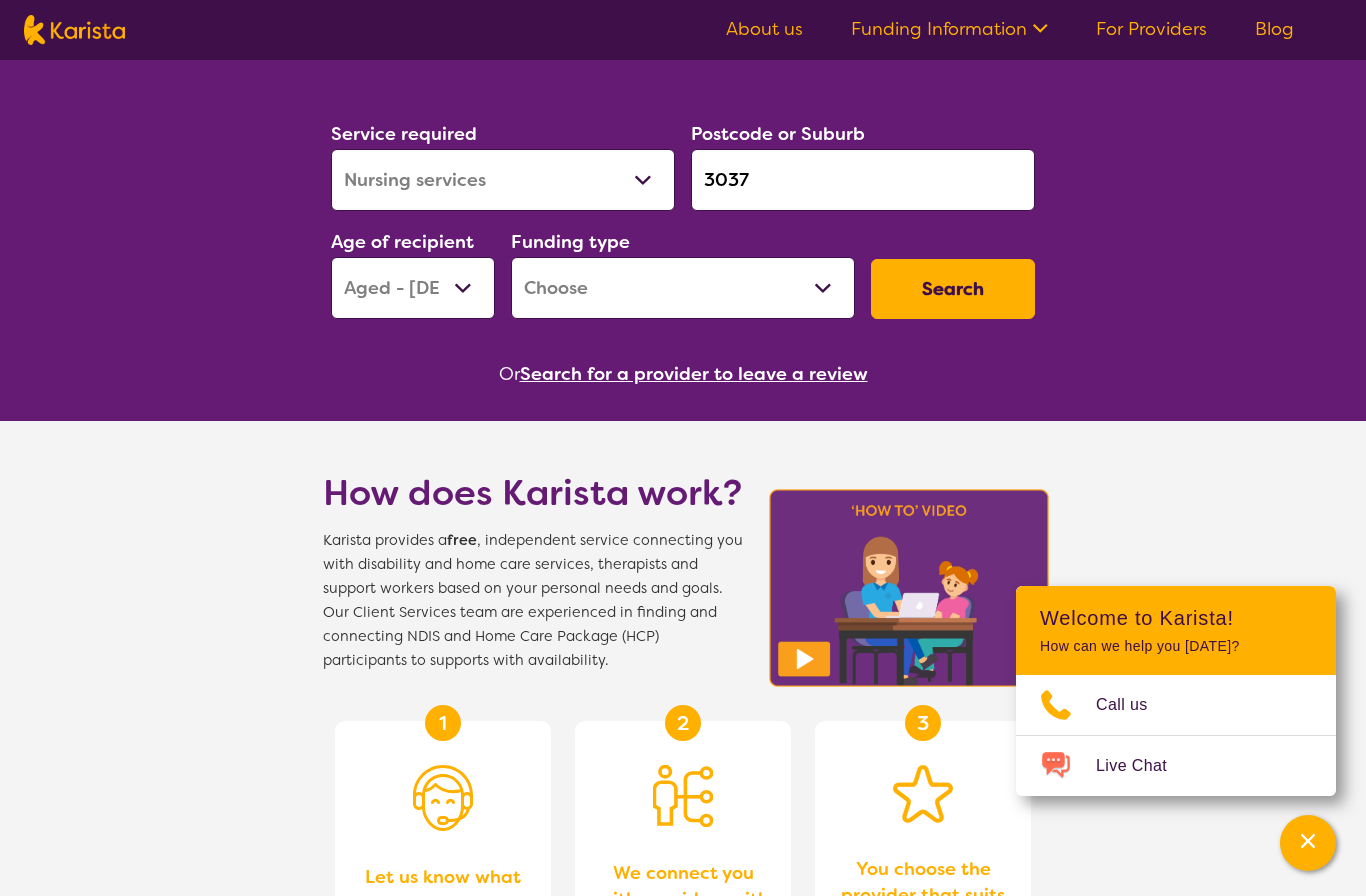 click on "Home Care Package (HCP) National Disability Insurance Scheme (NDIS) I don't know" at bounding box center (683, 288) 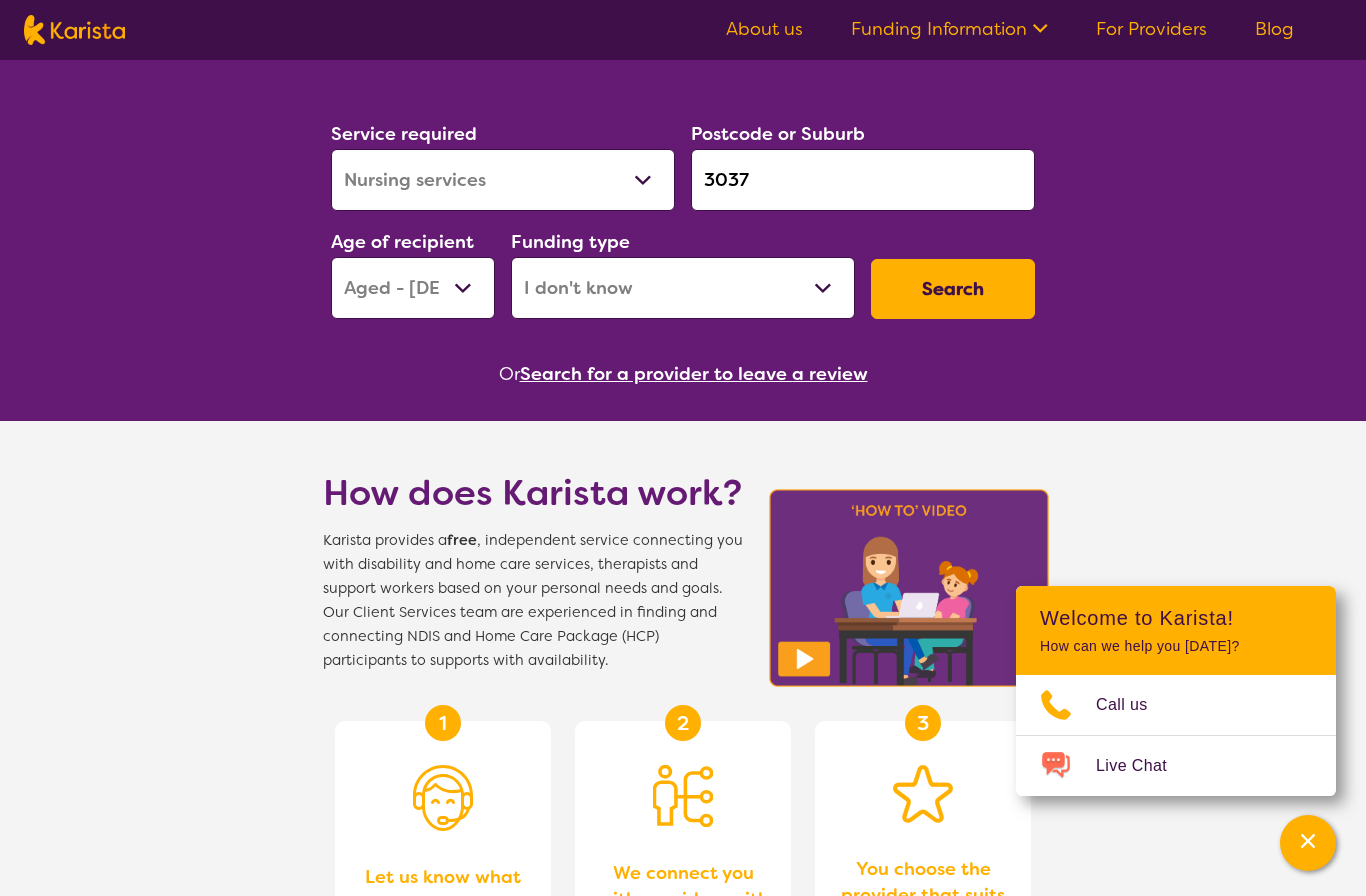 click on "Search" at bounding box center [953, 289] 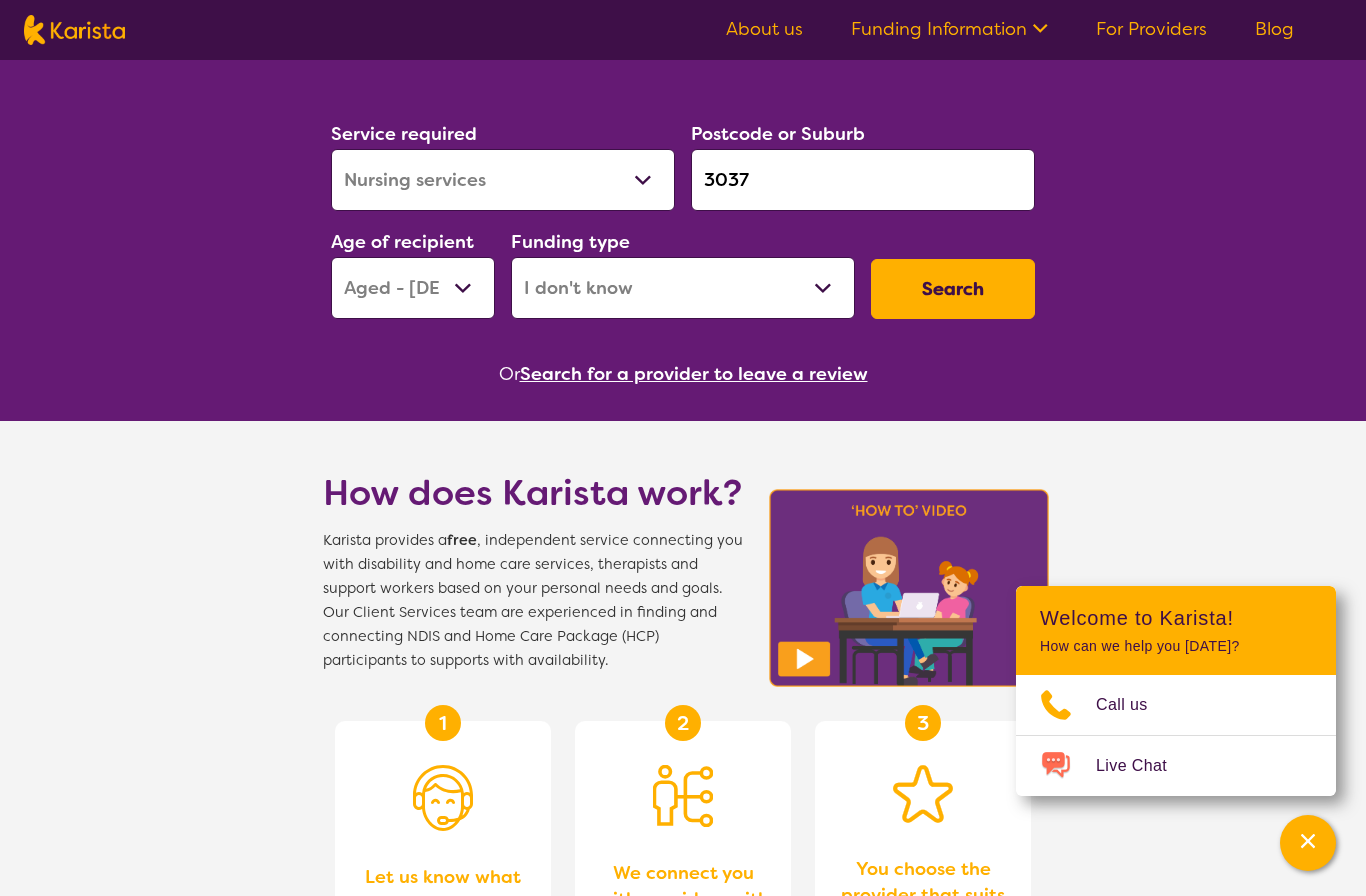 scroll, scrollTop: 0, scrollLeft: 0, axis: both 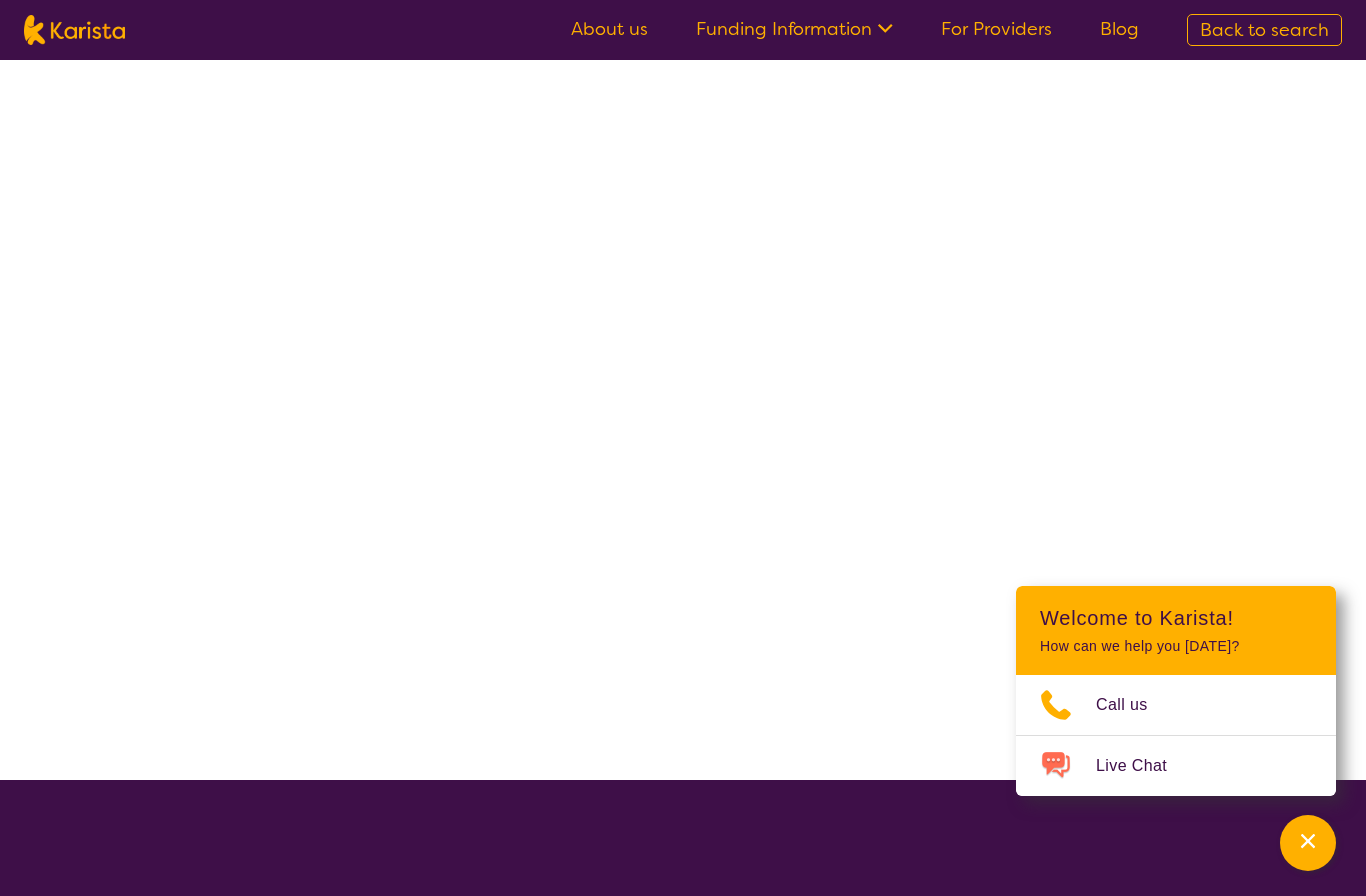select on "Nursing services" 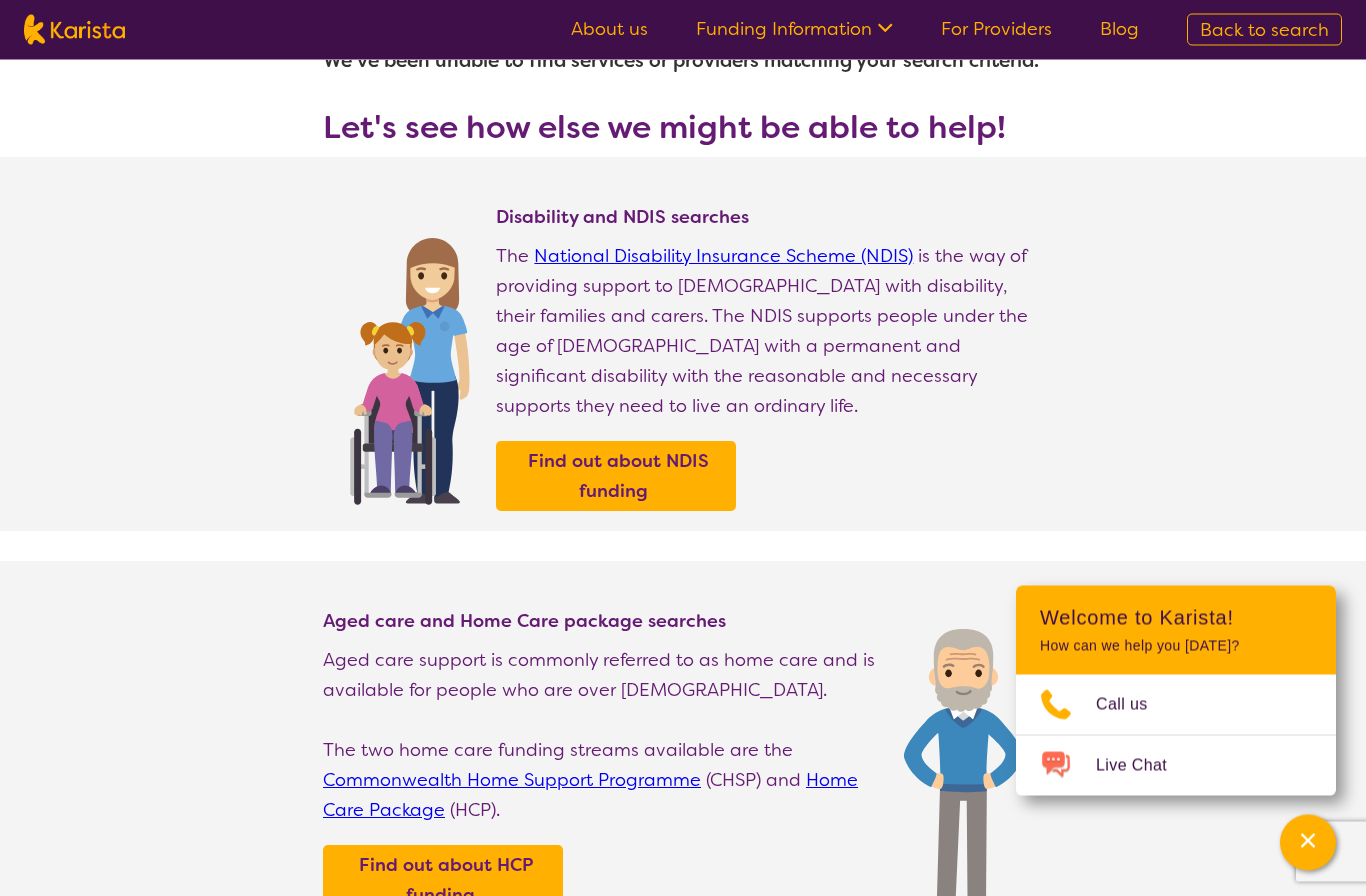 scroll, scrollTop: 0, scrollLeft: 0, axis: both 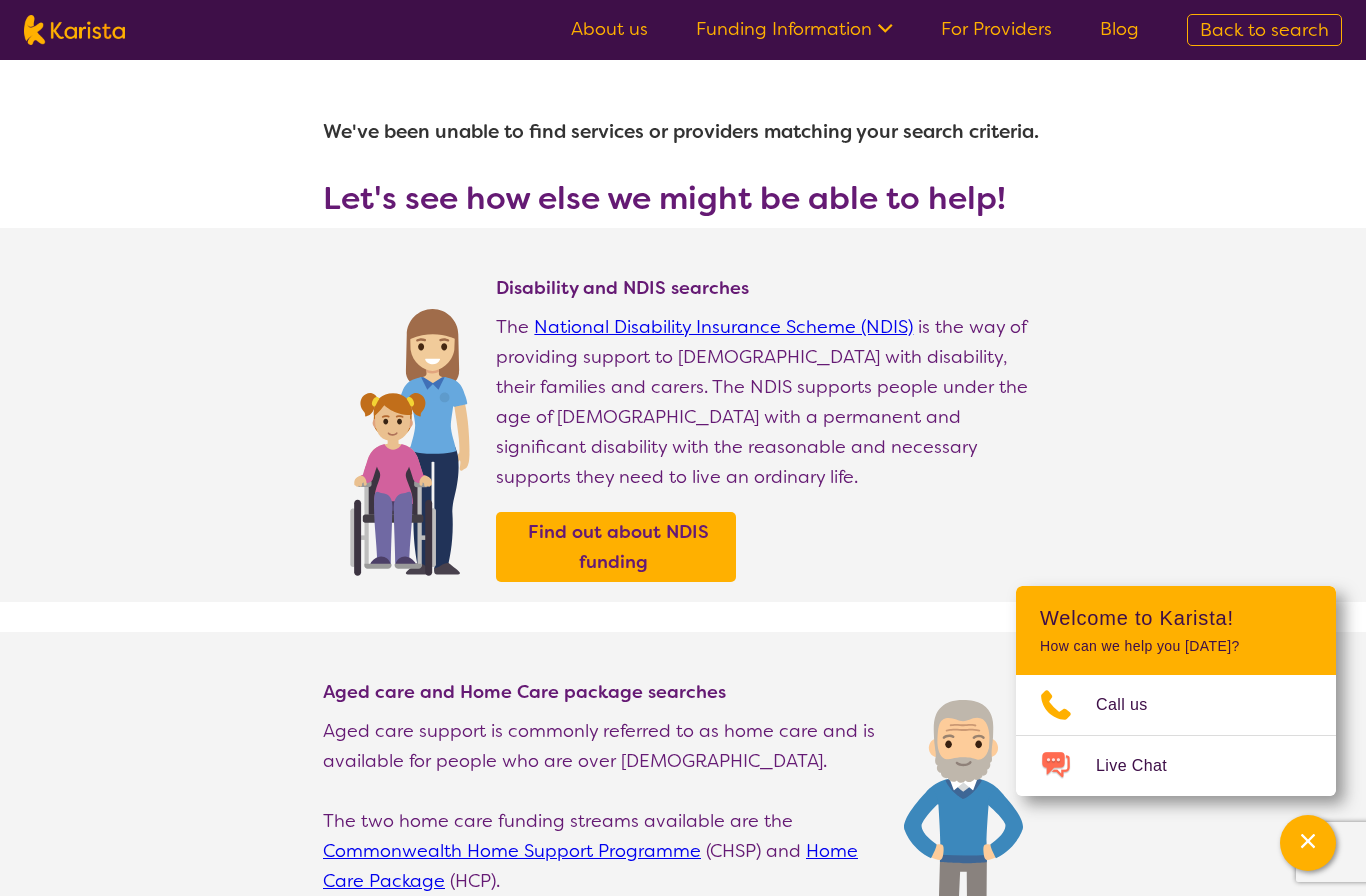 select on "Nursing services" 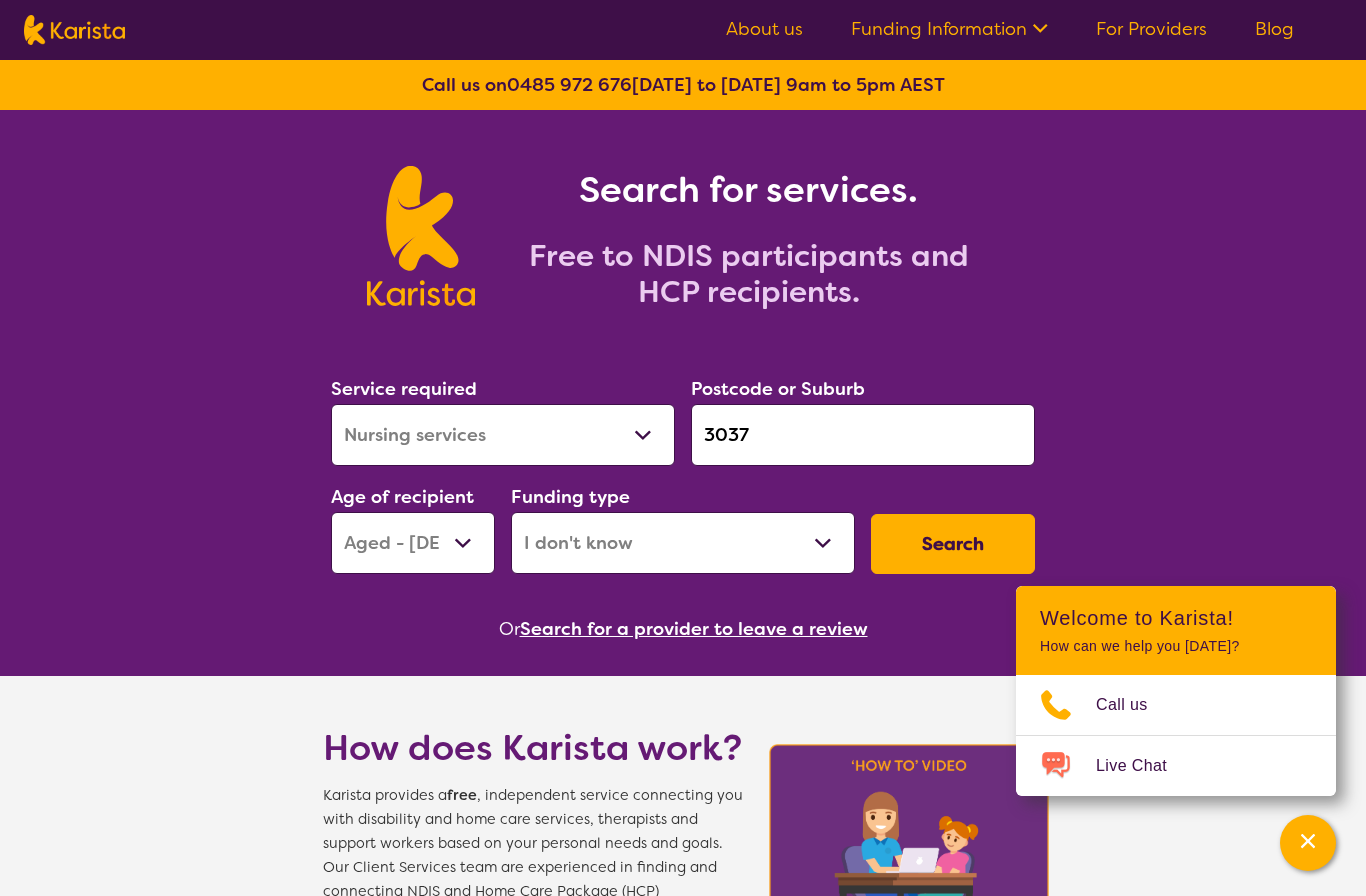 scroll, scrollTop: 337, scrollLeft: 0, axis: vertical 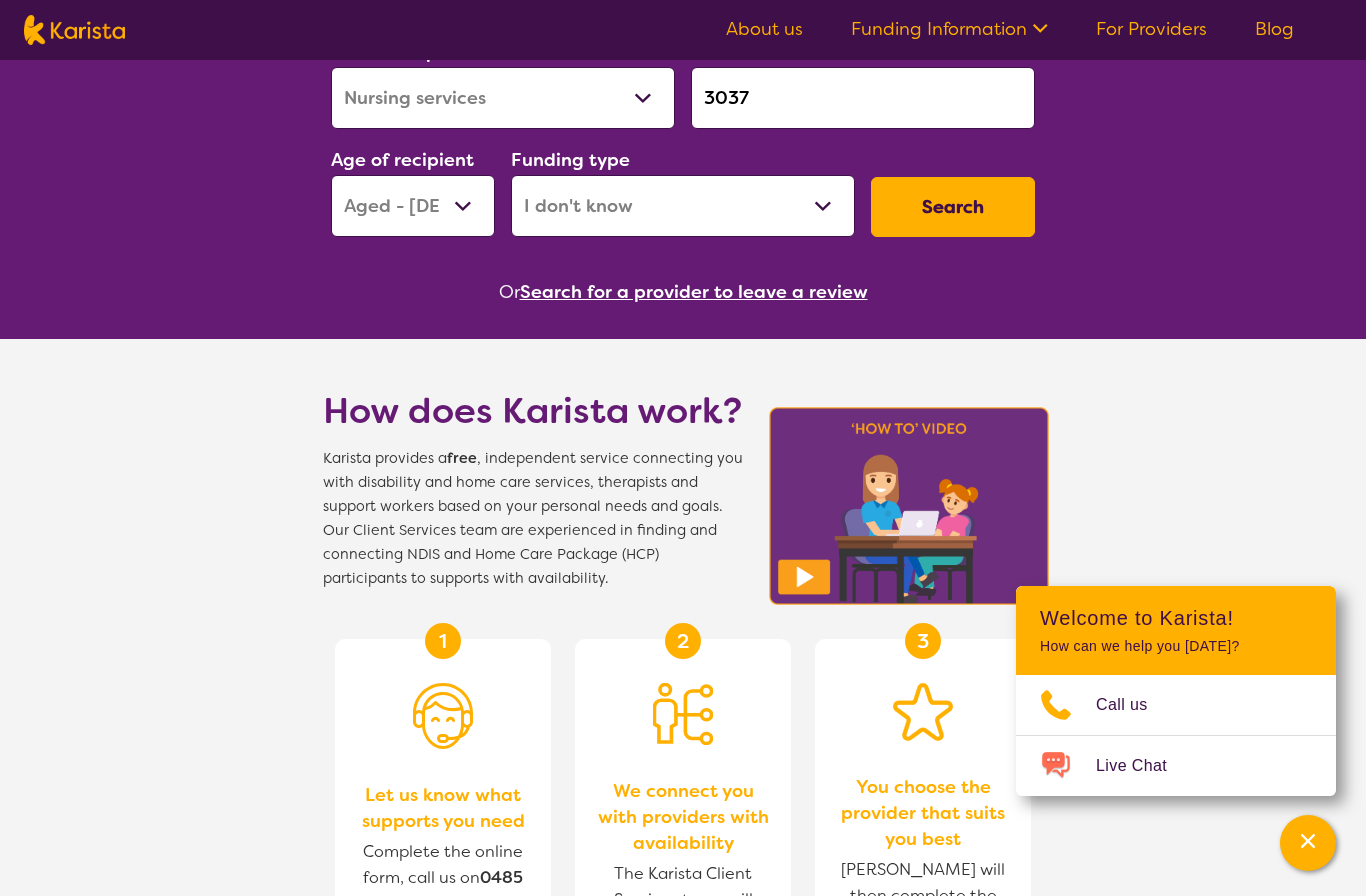 click on "Home Care Package (HCP) National Disability Insurance Scheme (NDIS) I don't know" at bounding box center (683, 206) 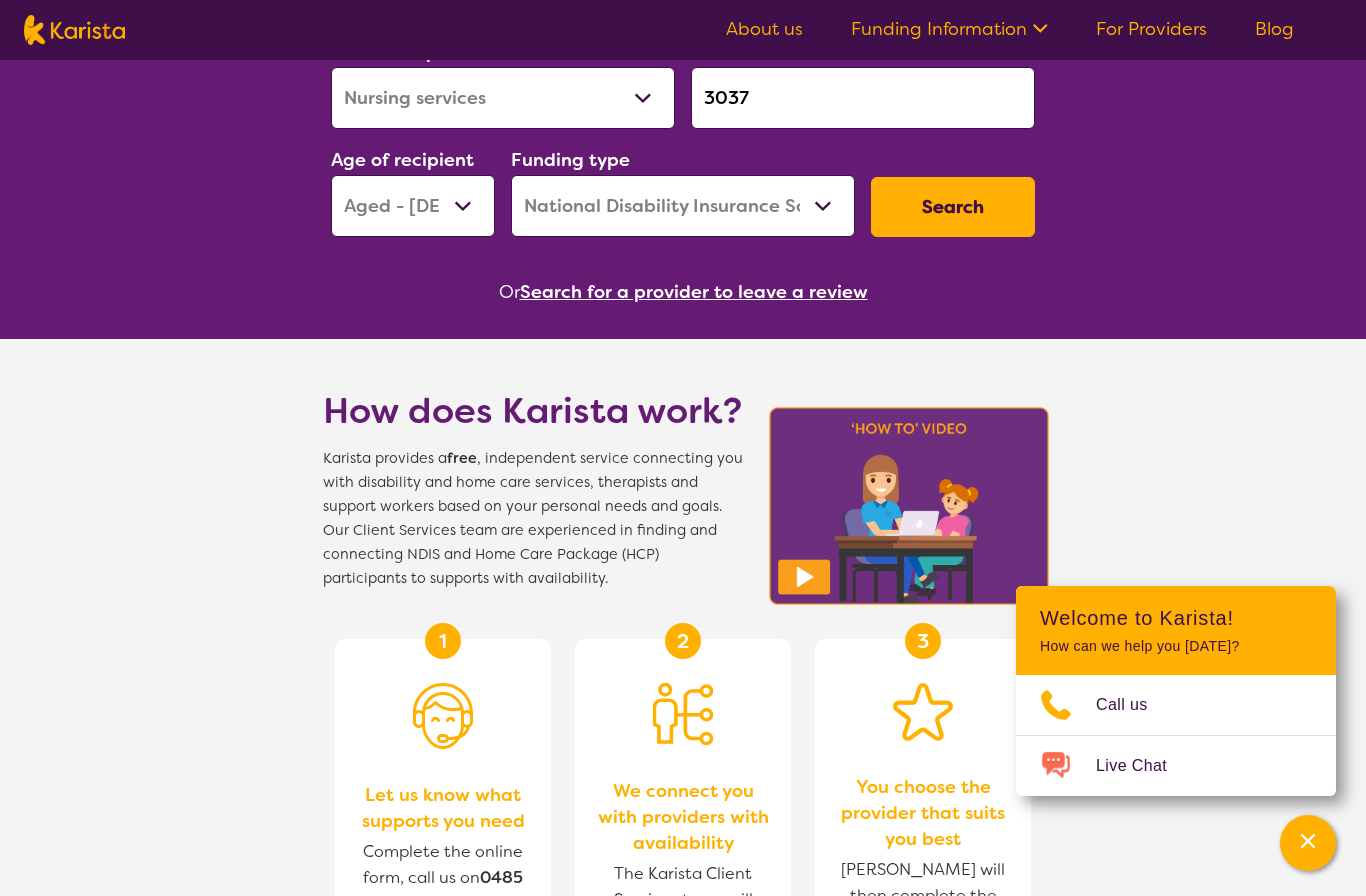 click on "Search" at bounding box center (953, 207) 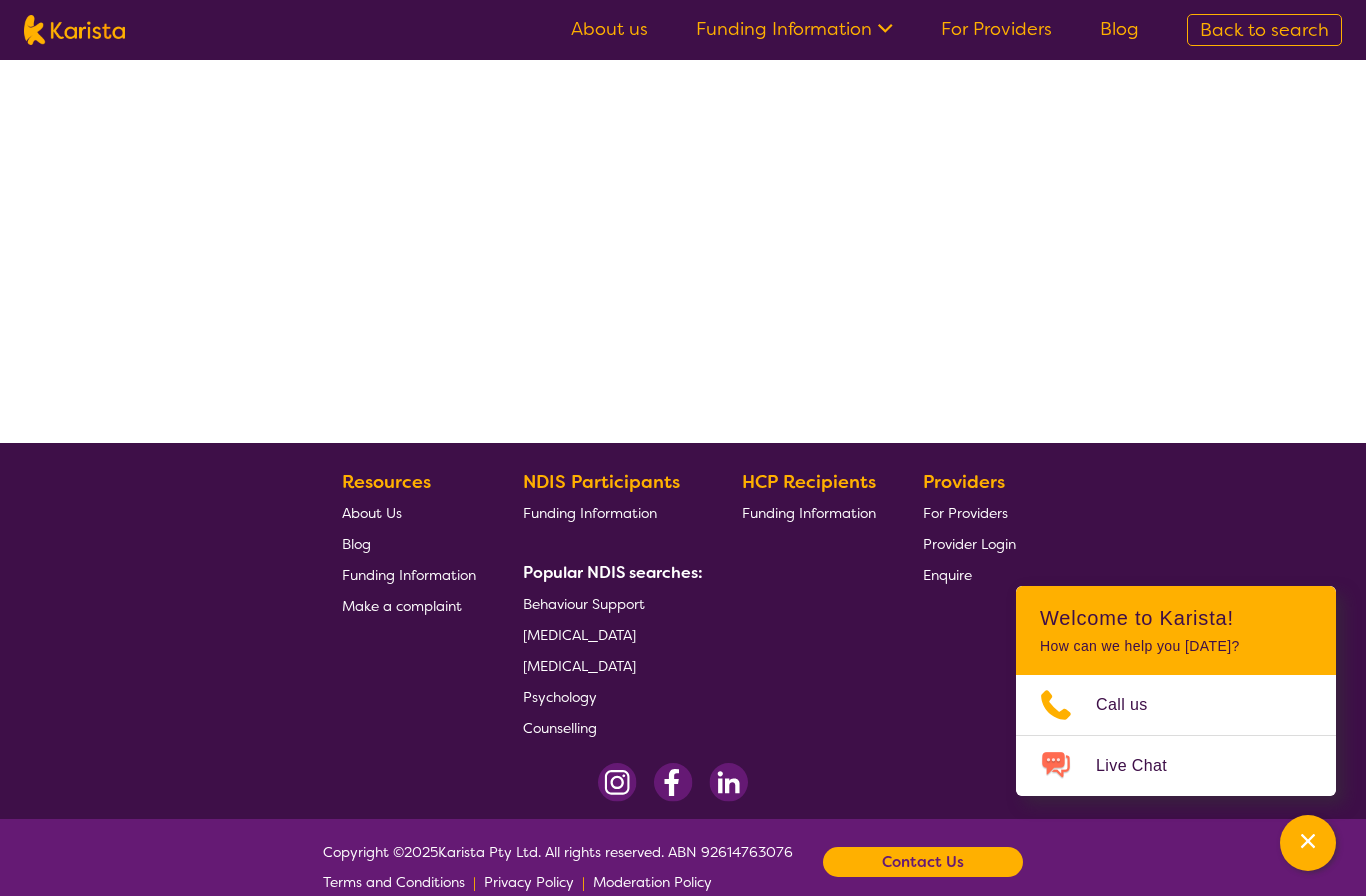 scroll, scrollTop: 0, scrollLeft: 0, axis: both 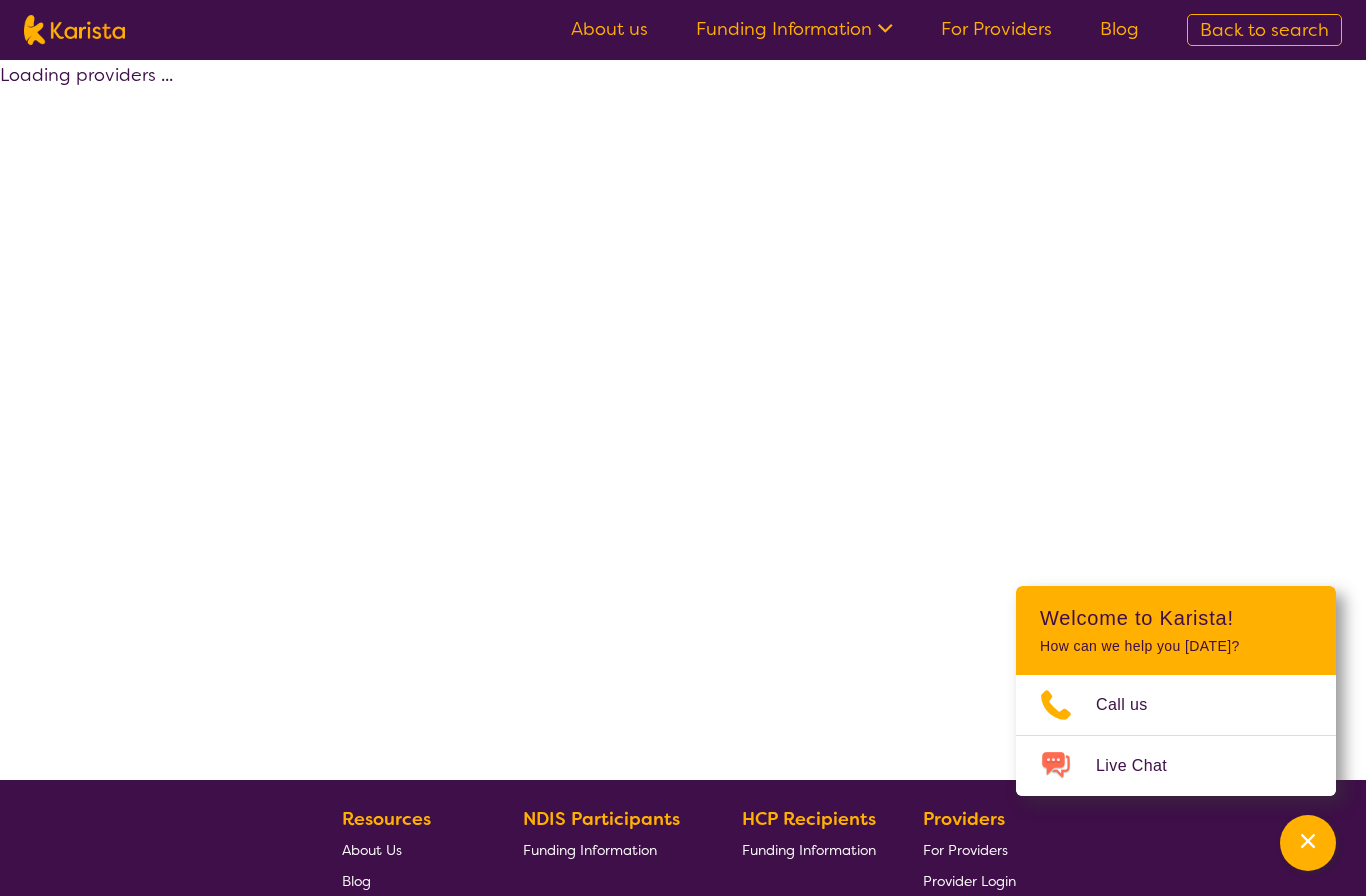 select on "by_score" 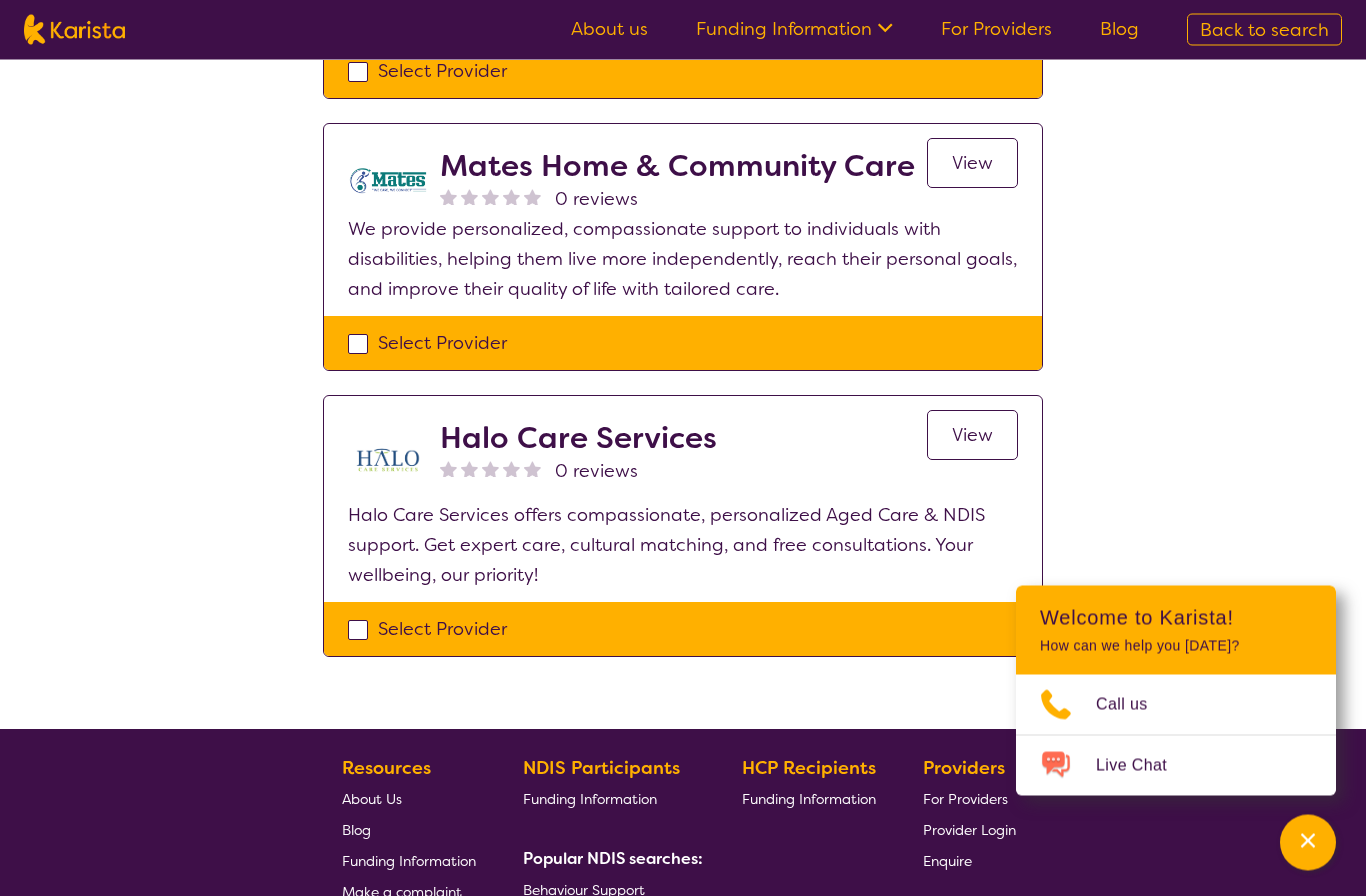 scroll, scrollTop: 1600, scrollLeft: 0, axis: vertical 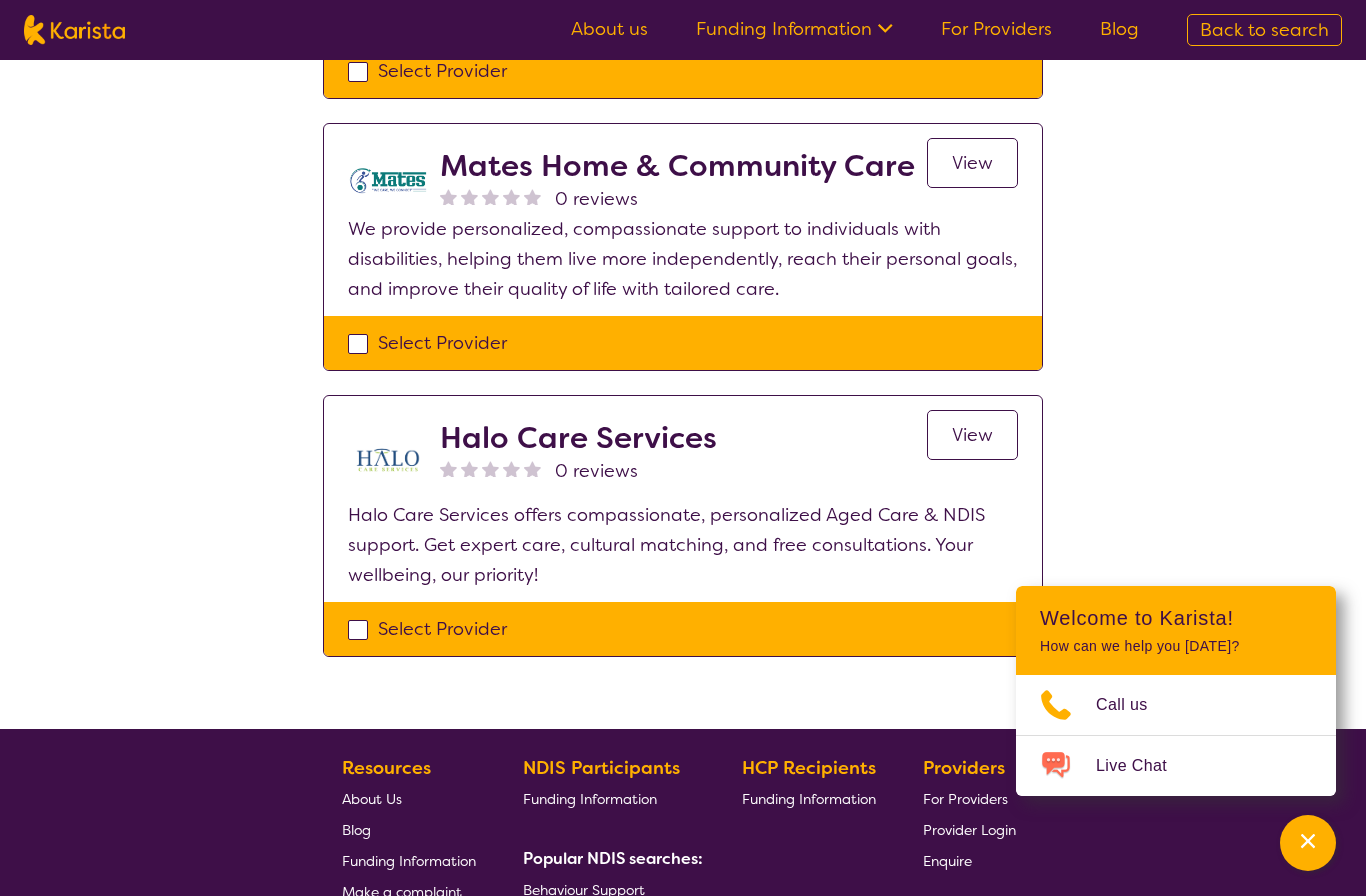 click on "View" at bounding box center (972, 435) 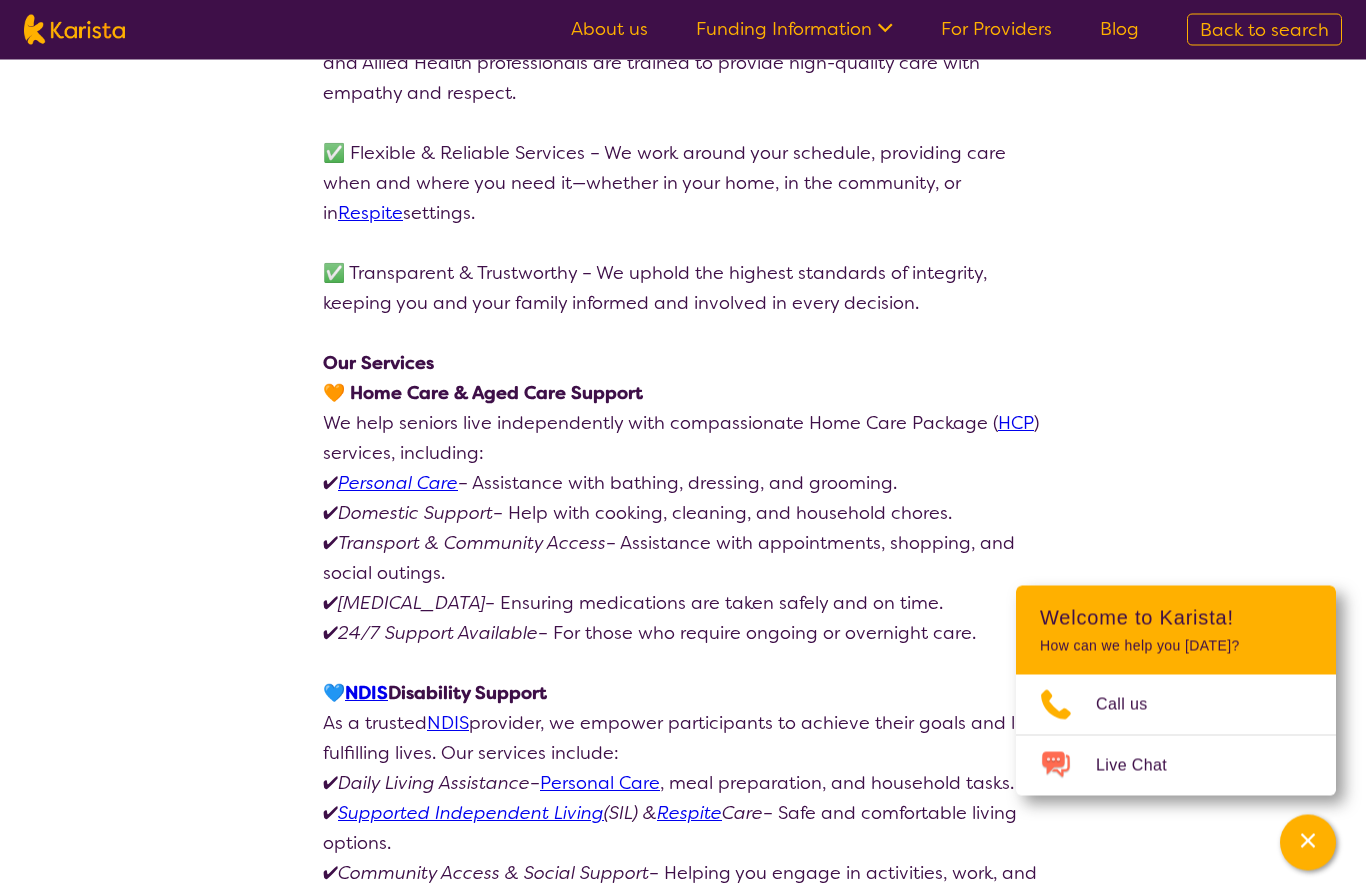 scroll, scrollTop: 725, scrollLeft: 0, axis: vertical 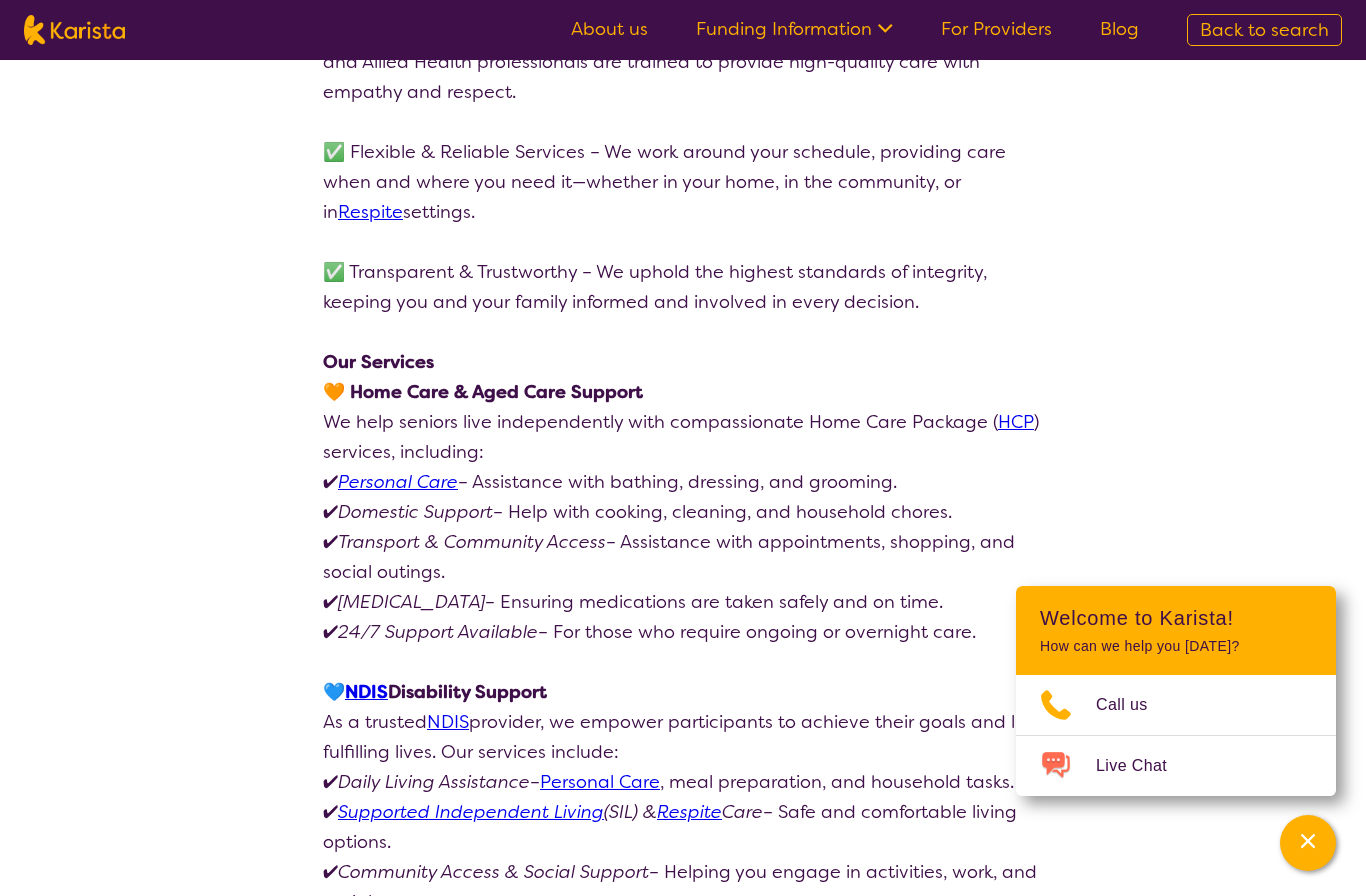 click on "search results Halo Care Services 0 reviews Review this provider Connect with the Provider About  At Halo Care Services, we believe in providing compassionate, high-quality care that enhances the independence and well-being of our clients. Whether you need Aged Care or  NDIS  Support, our person-centred approach ensures you receive the care you deserve, tailored to your unique needs, preferences, and lifestyle.
Why Choose Halo Care Services?
✅ Personalized Care Plans – We take the time to understand your specific needs, creating individualized care plans that evolve with you.
✅ Culturally Inclusive Support – Our diverse team of carers is carefully matched to respect your cultural background, language, and personal preferences.
✅ Experienced & Compassionate Team – Our dedicated  Support Workers , Nurses, and Allied Health professionals are trained to provide high-quality care with empathy and respect.
Respite  settings.
Our Services
HCP
✔
✔" at bounding box center (683, 566) 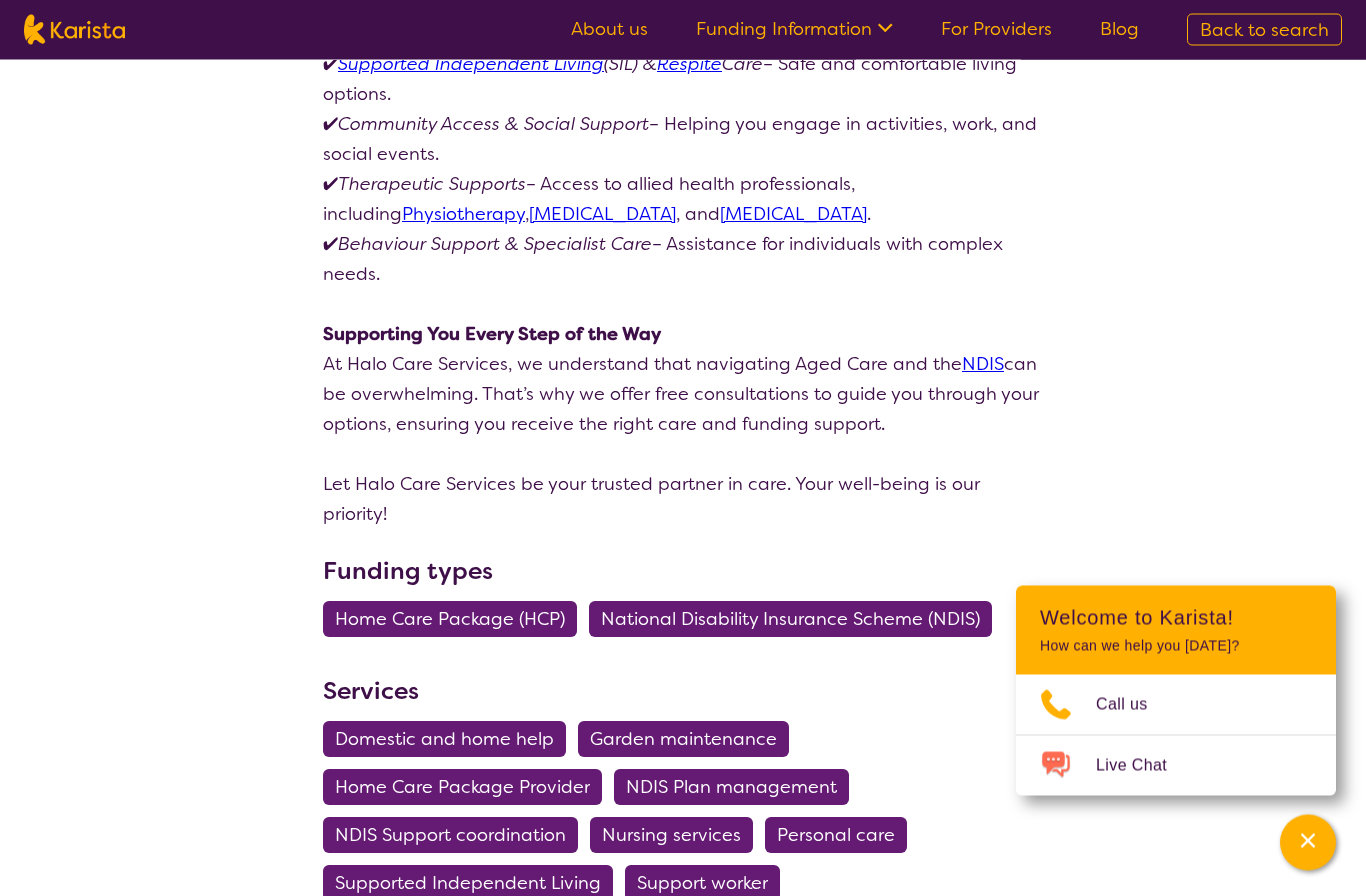 scroll, scrollTop: 1478, scrollLeft: 0, axis: vertical 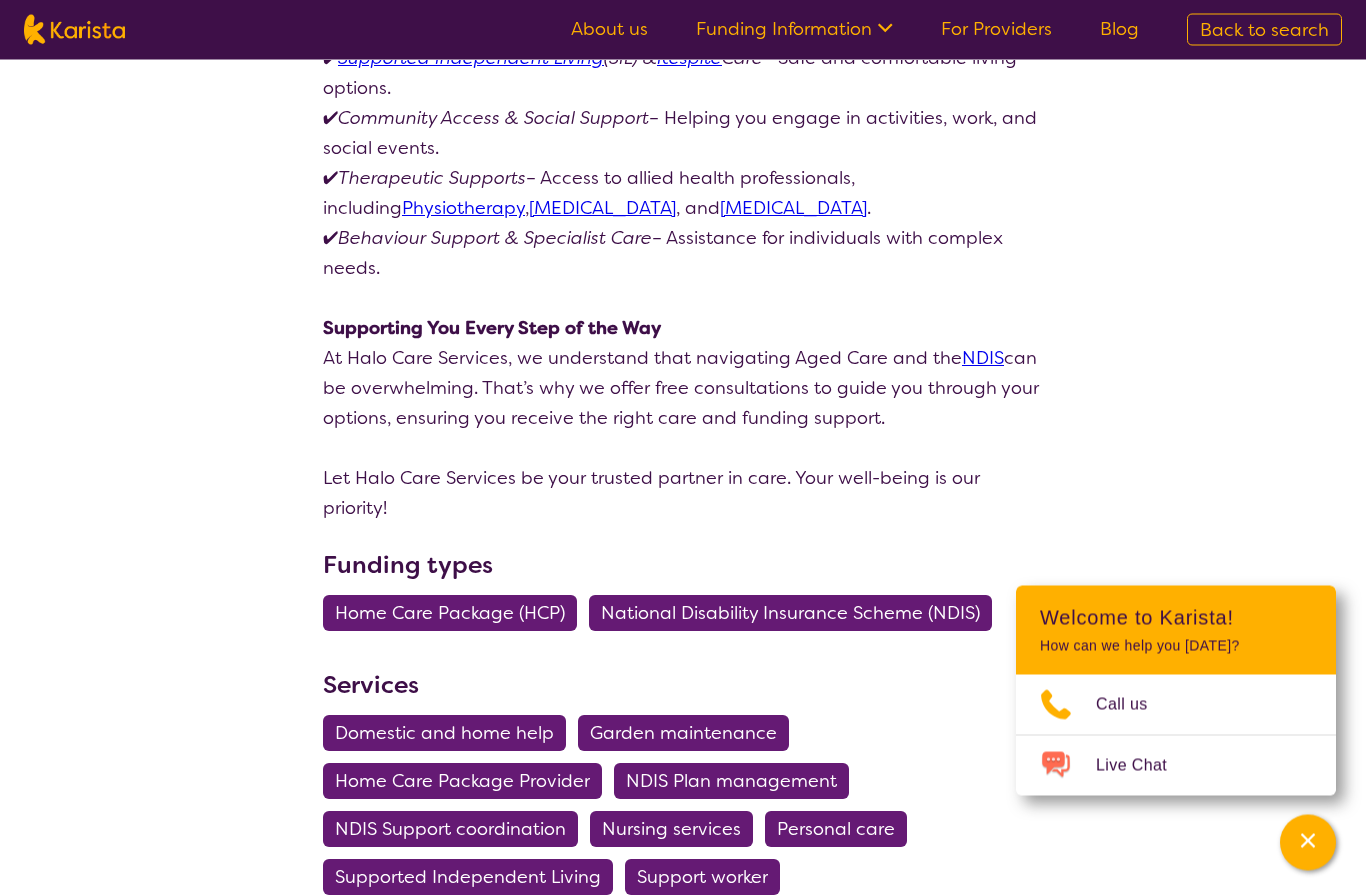 click on "Home Care Package (HCP)" at bounding box center [450, 614] 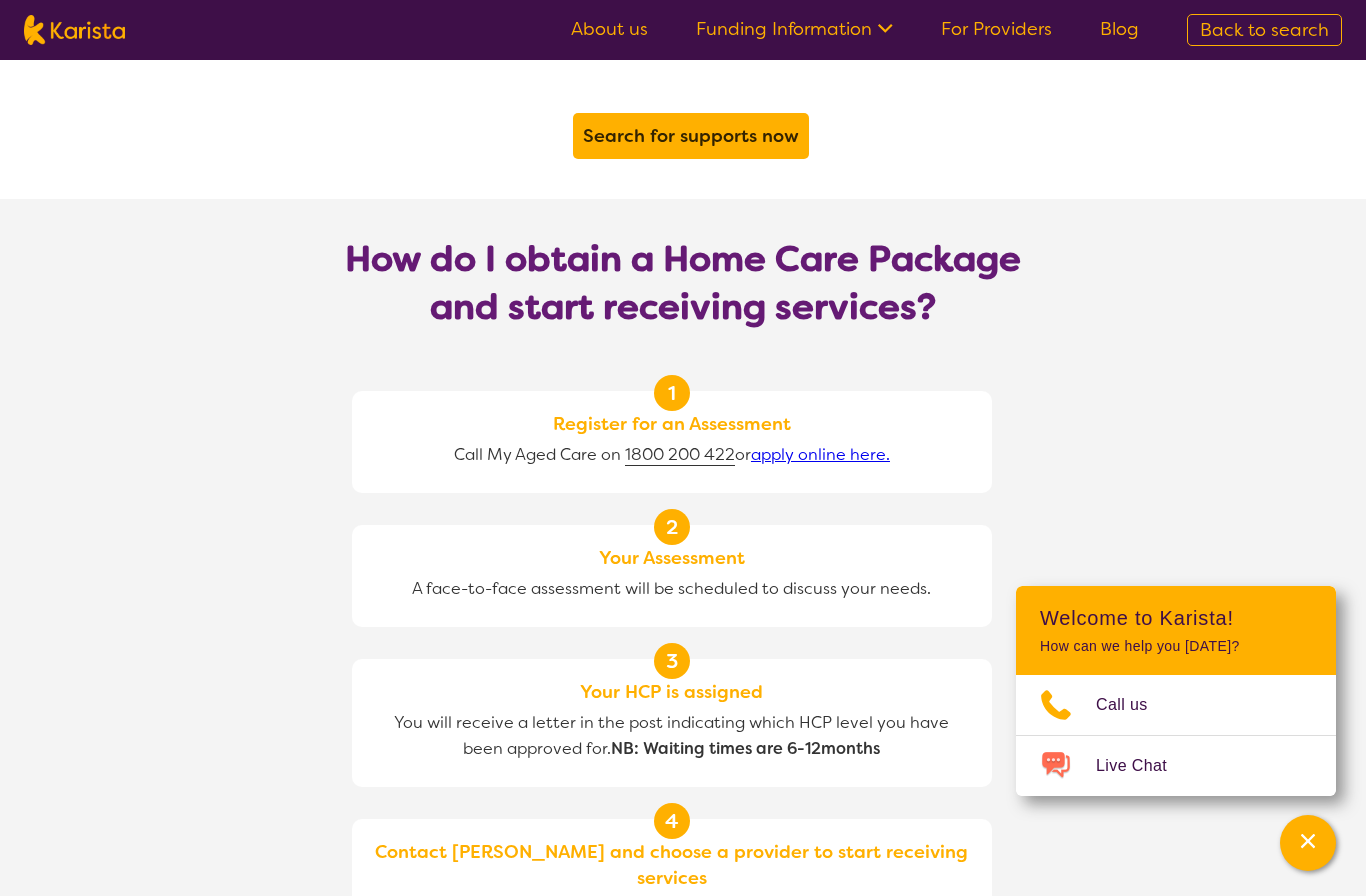 scroll, scrollTop: 1559, scrollLeft: 0, axis: vertical 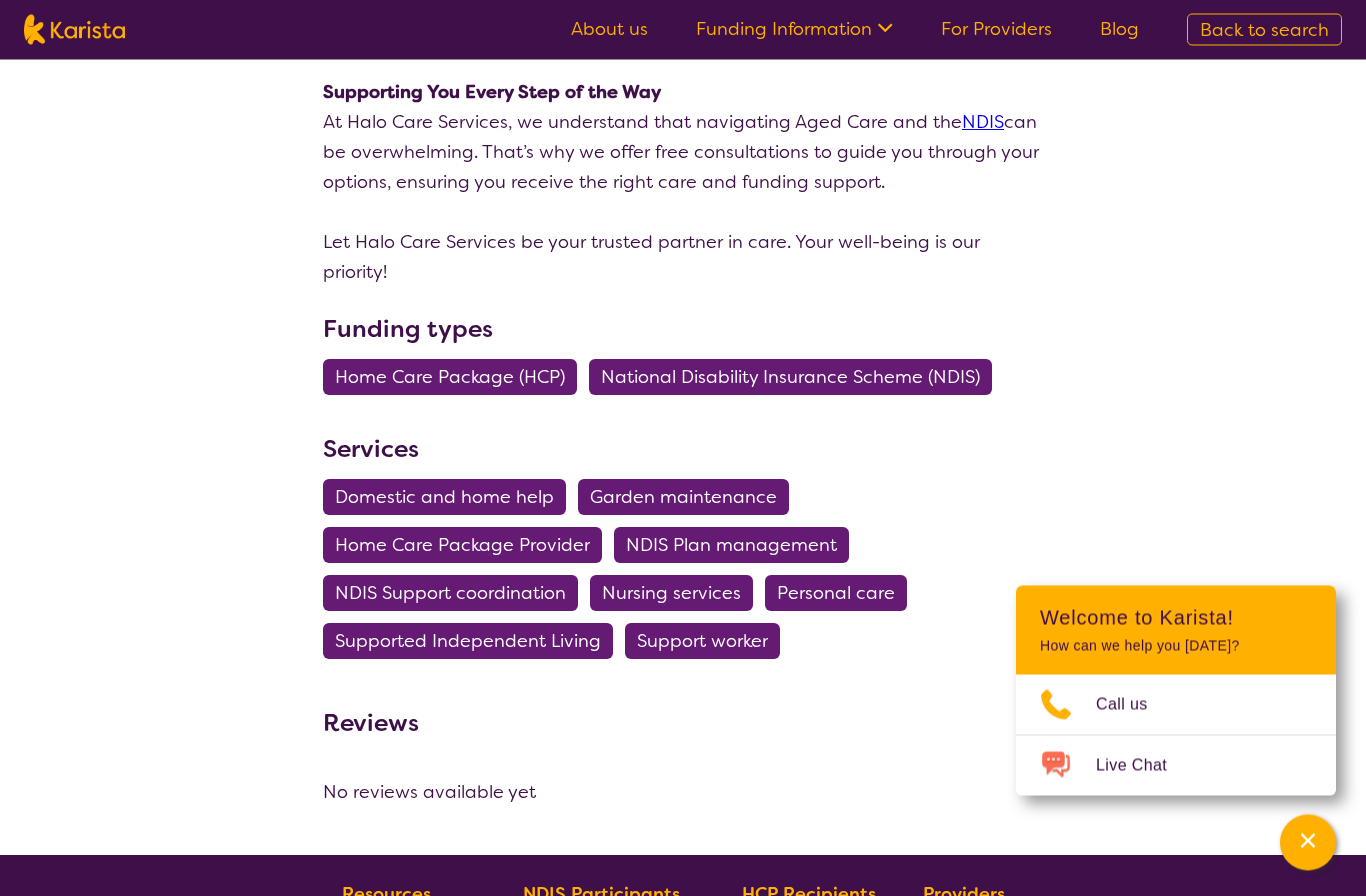 click on "National Disability Insurance Scheme (NDIS)" at bounding box center (790, 378) 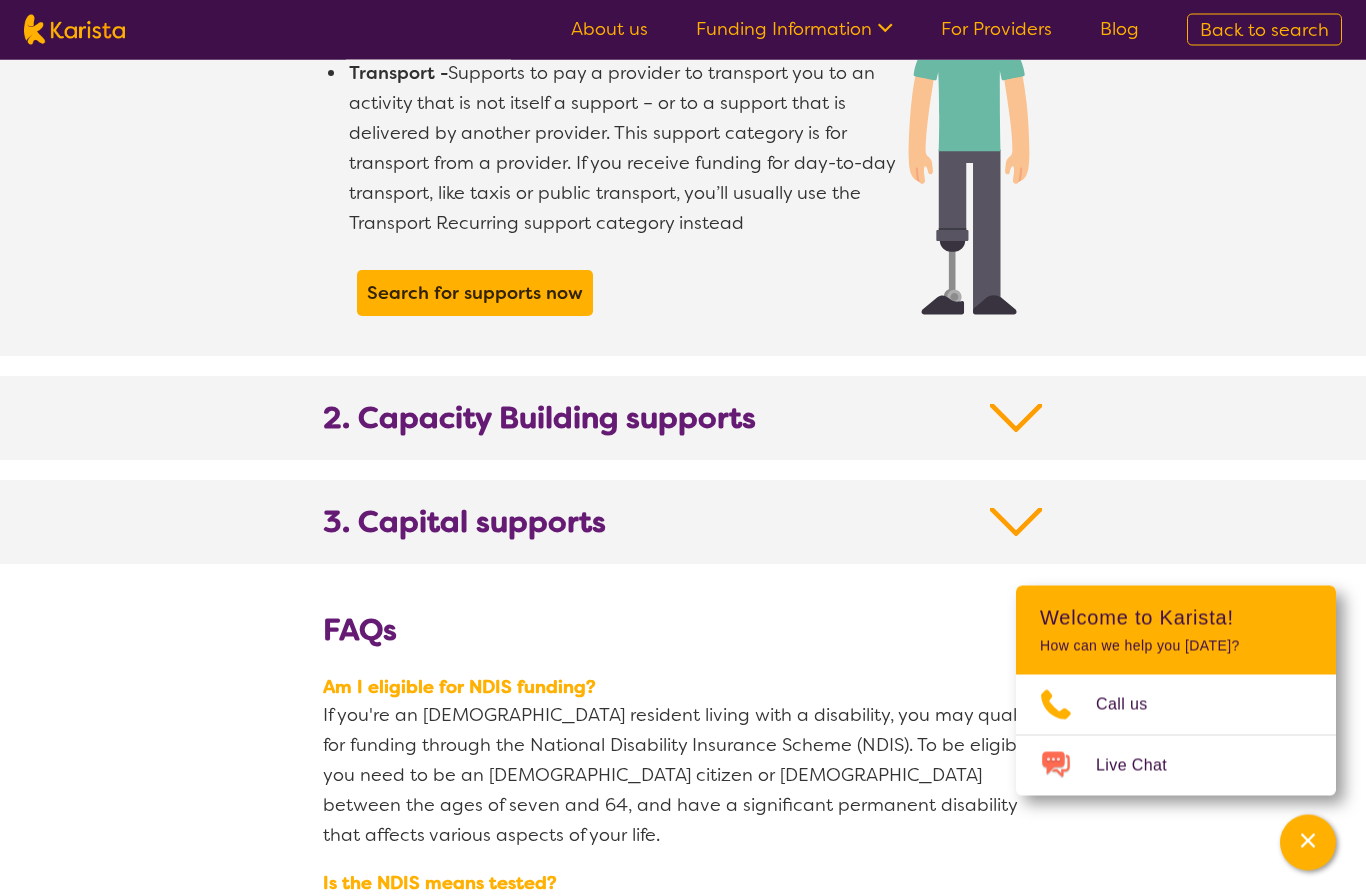 scroll, scrollTop: 1916, scrollLeft: 0, axis: vertical 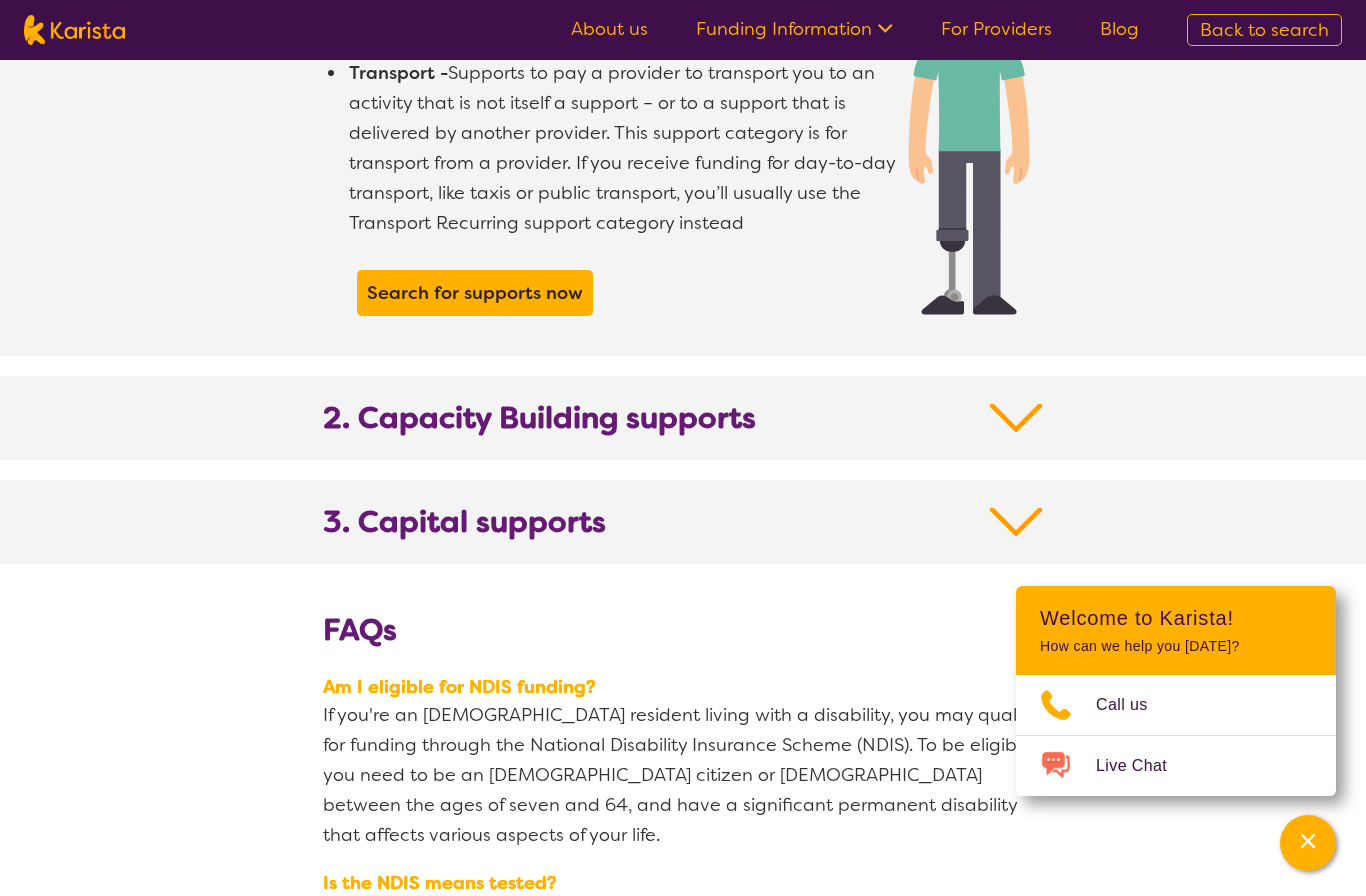 click on "3. Capital supports" at bounding box center (683, 534) 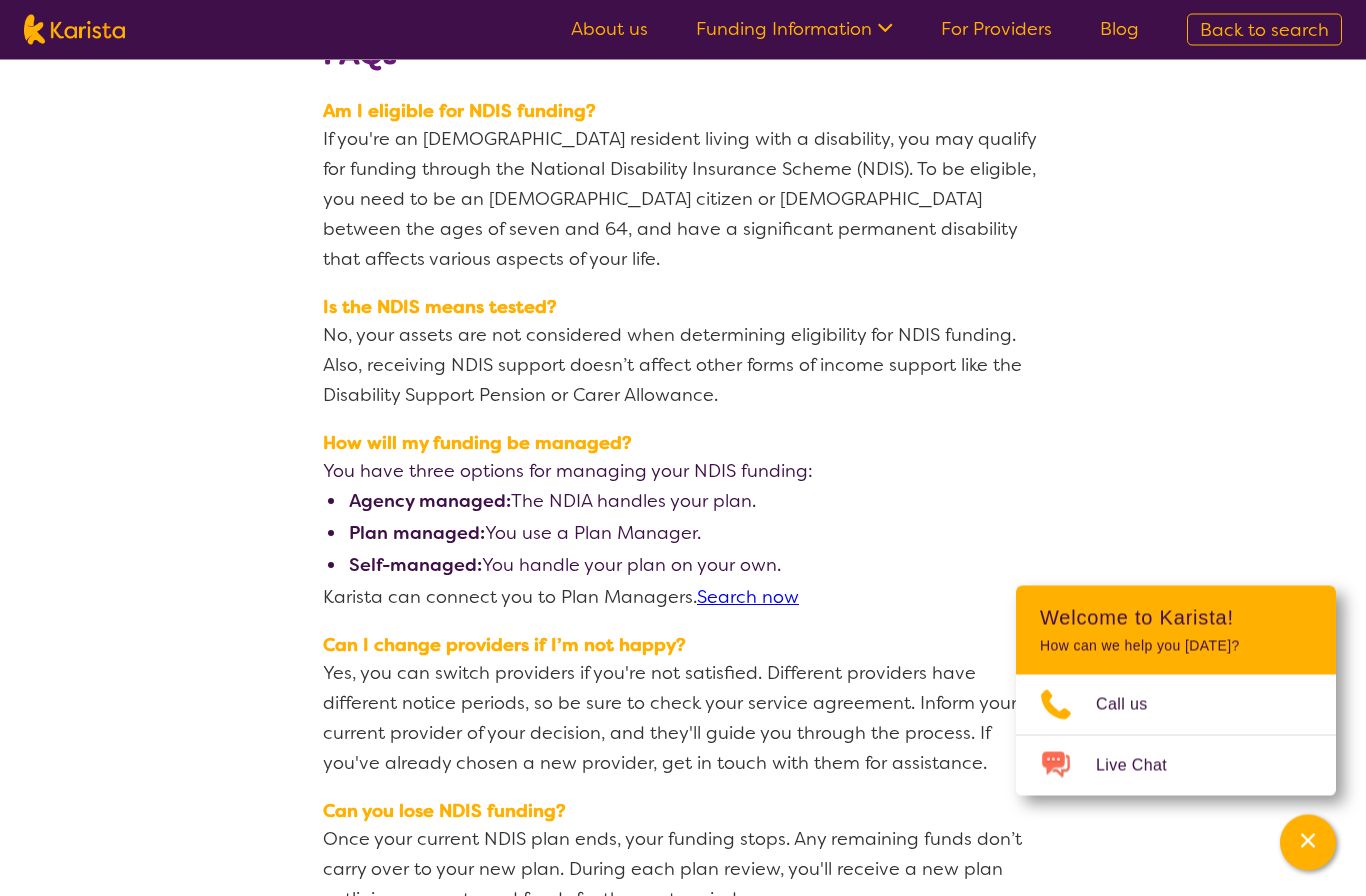 scroll, scrollTop: 2869, scrollLeft: 0, axis: vertical 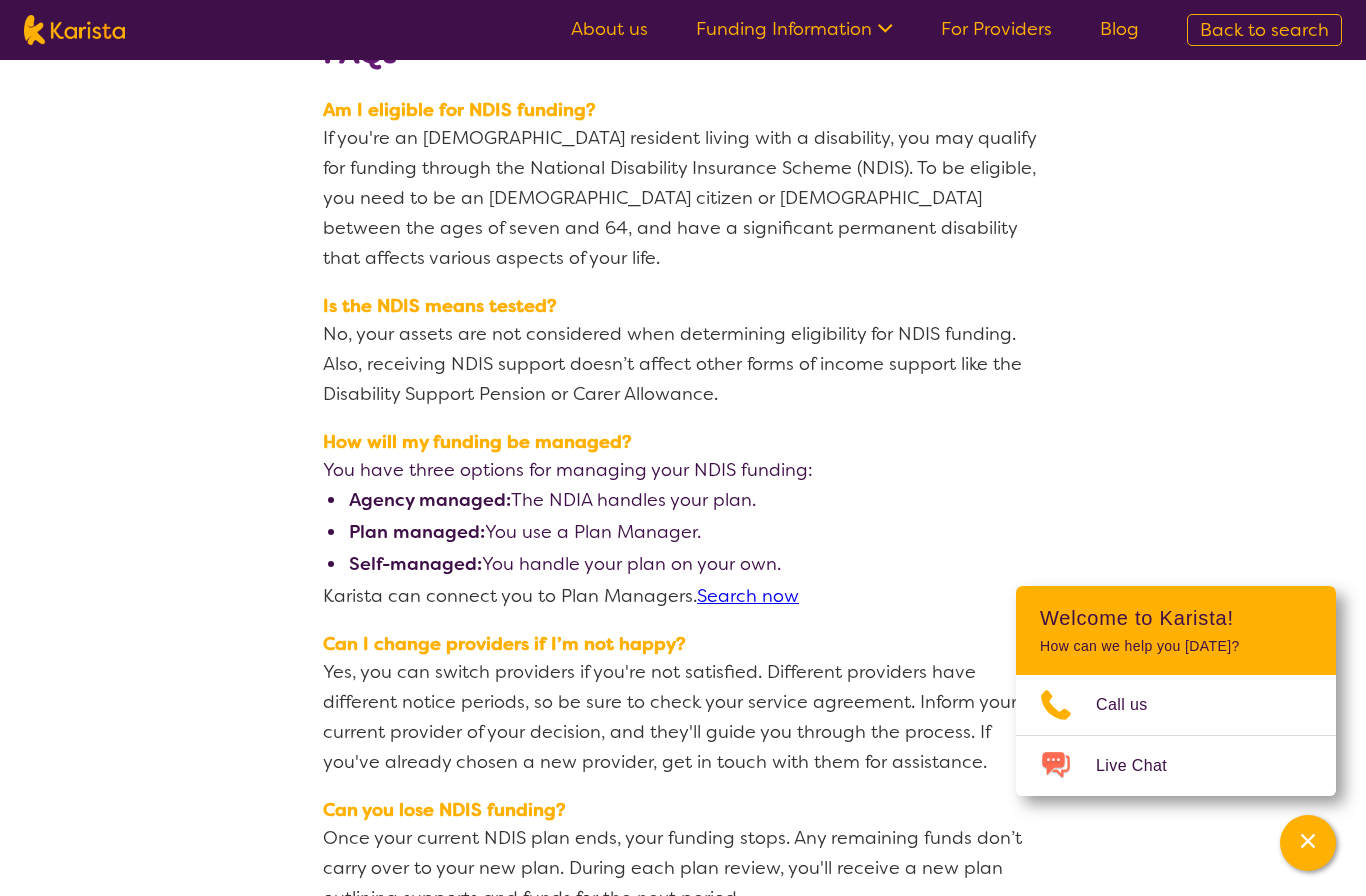 click on "Karista can connect you to Plan Managers.  Search now" at bounding box center (683, 596) 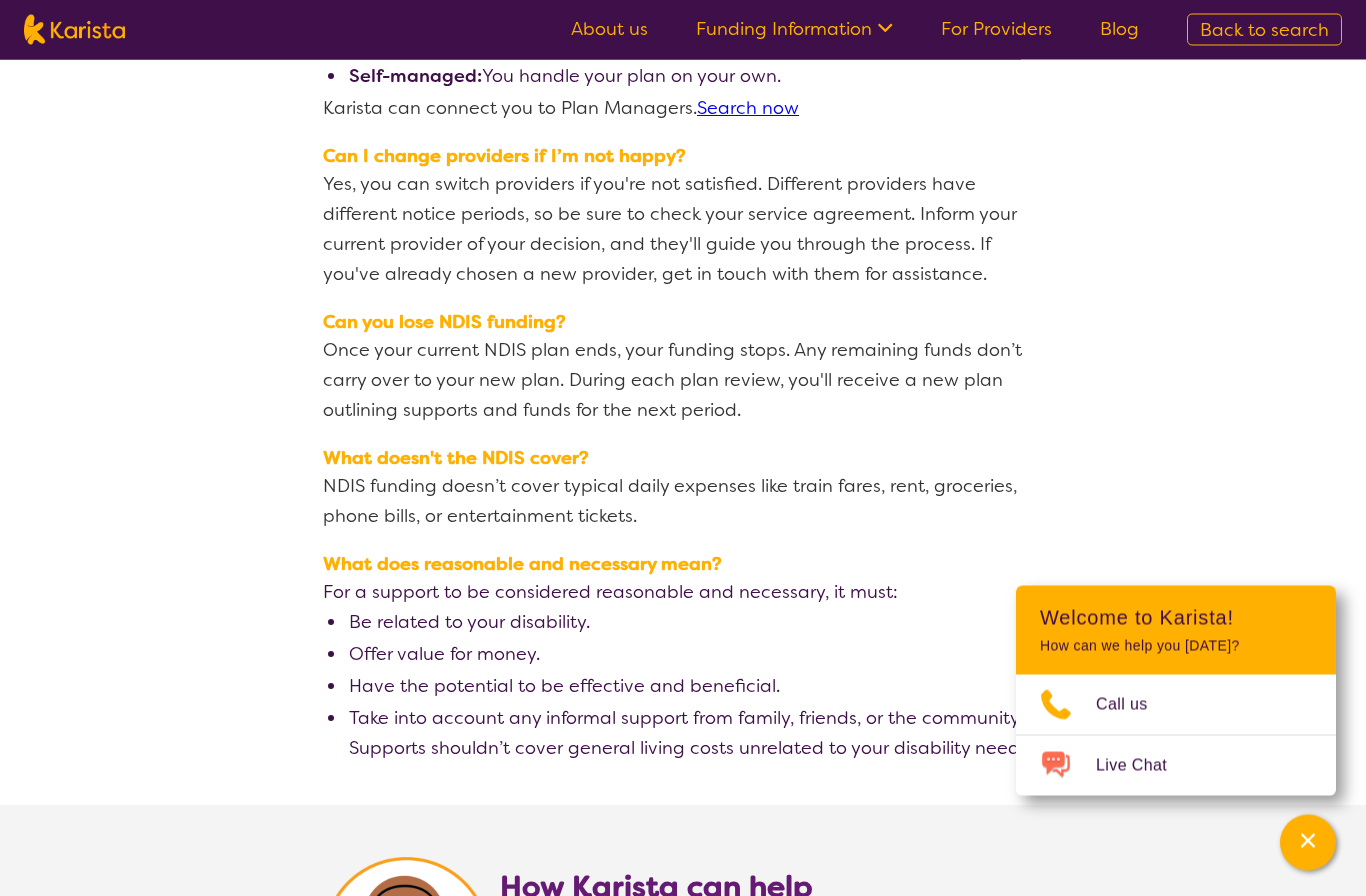 scroll, scrollTop: 3359, scrollLeft: 0, axis: vertical 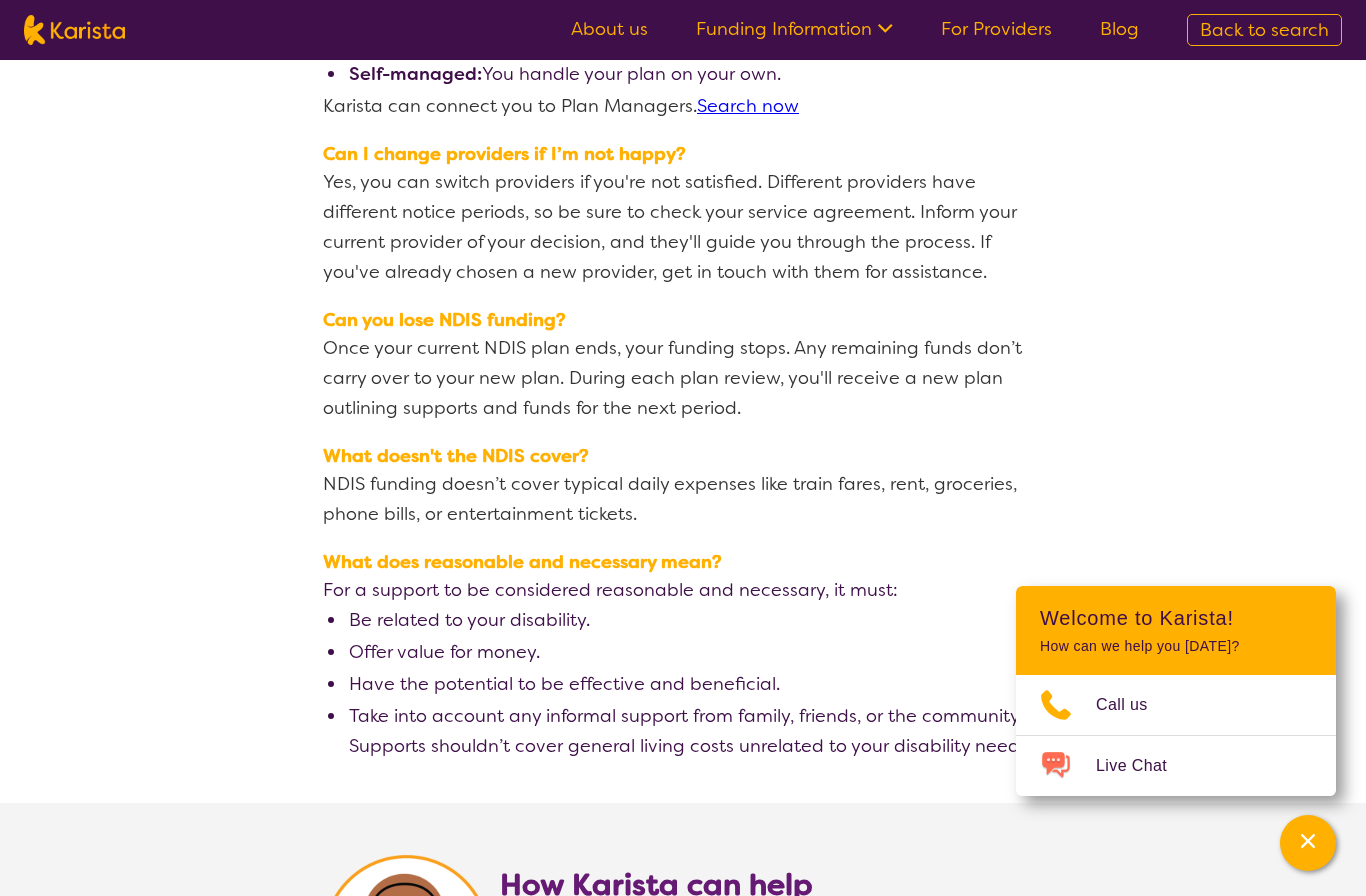 click on "Offer value for money." at bounding box center [695, 652] 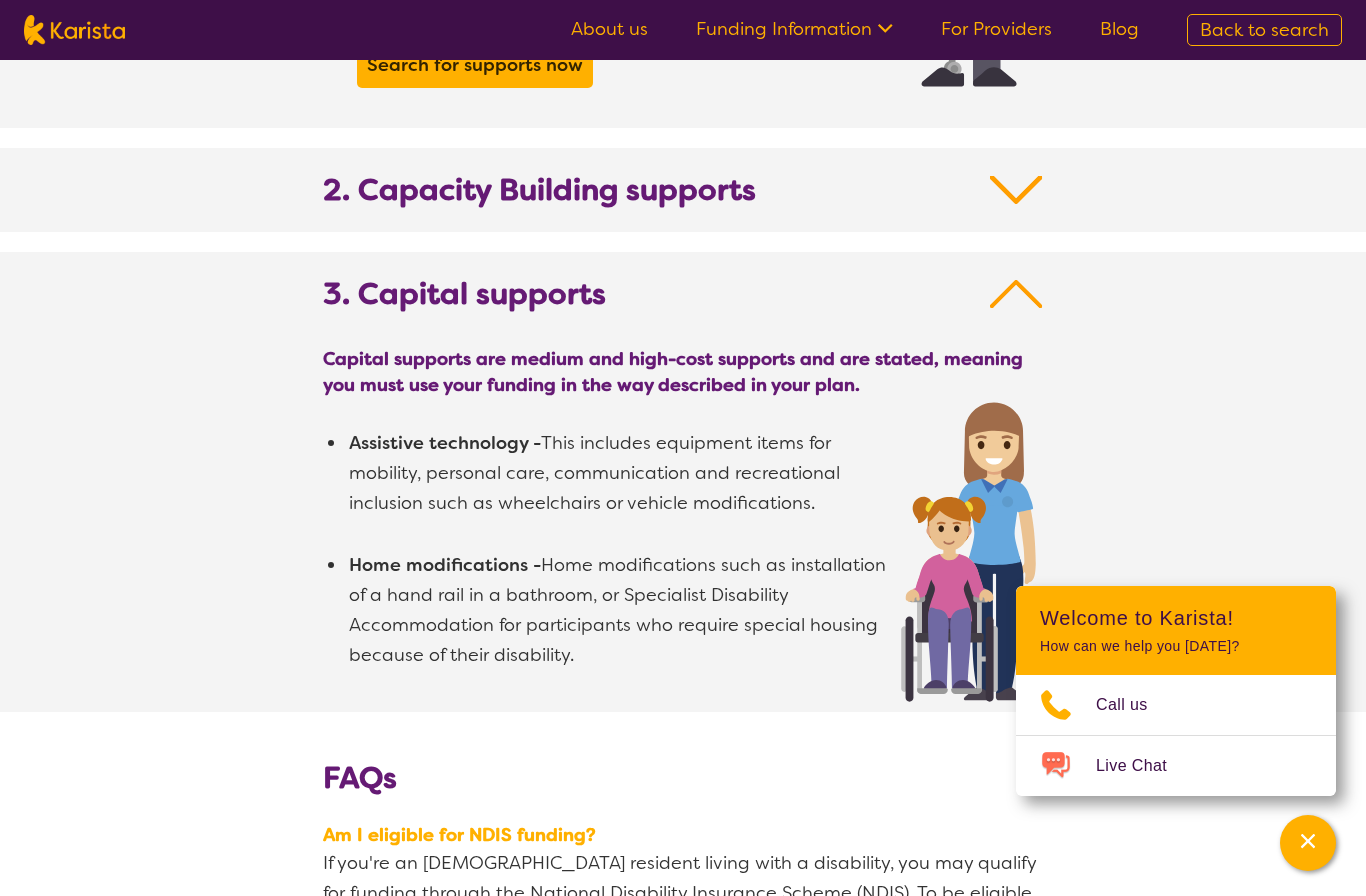 scroll, scrollTop: 2142, scrollLeft: 0, axis: vertical 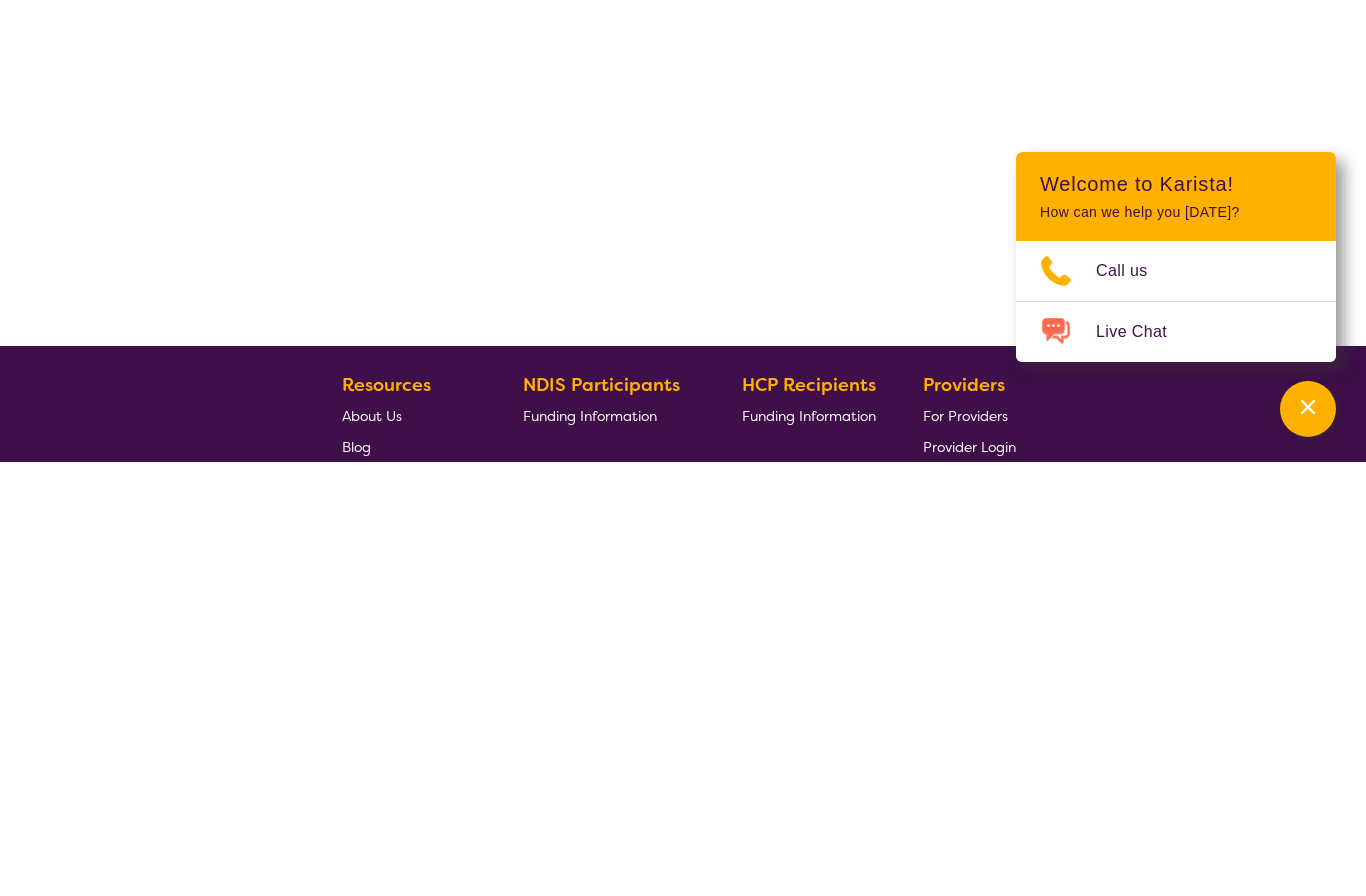 select on "by_score" 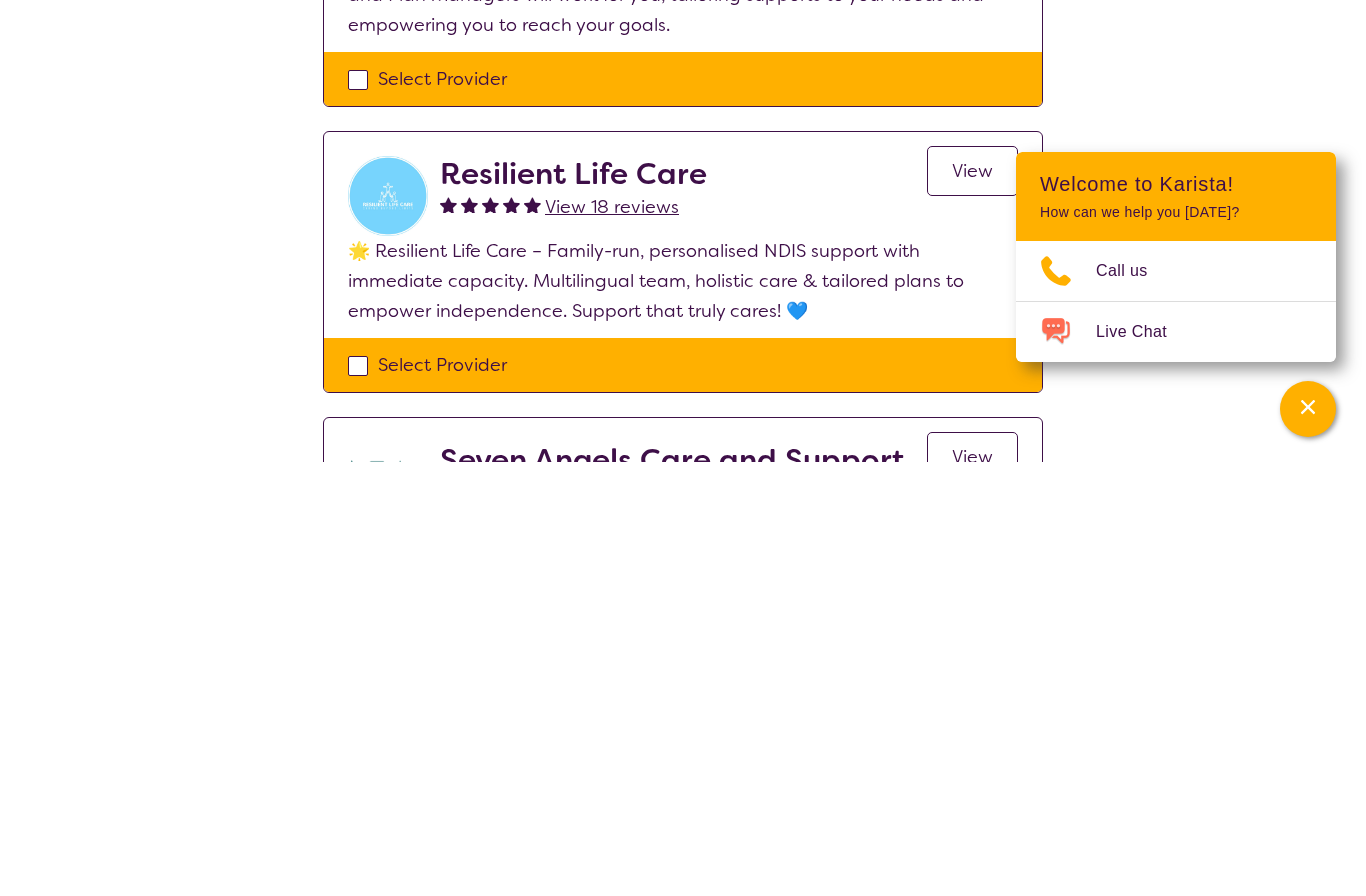 scroll, scrollTop: 434, scrollLeft: 0, axis: vertical 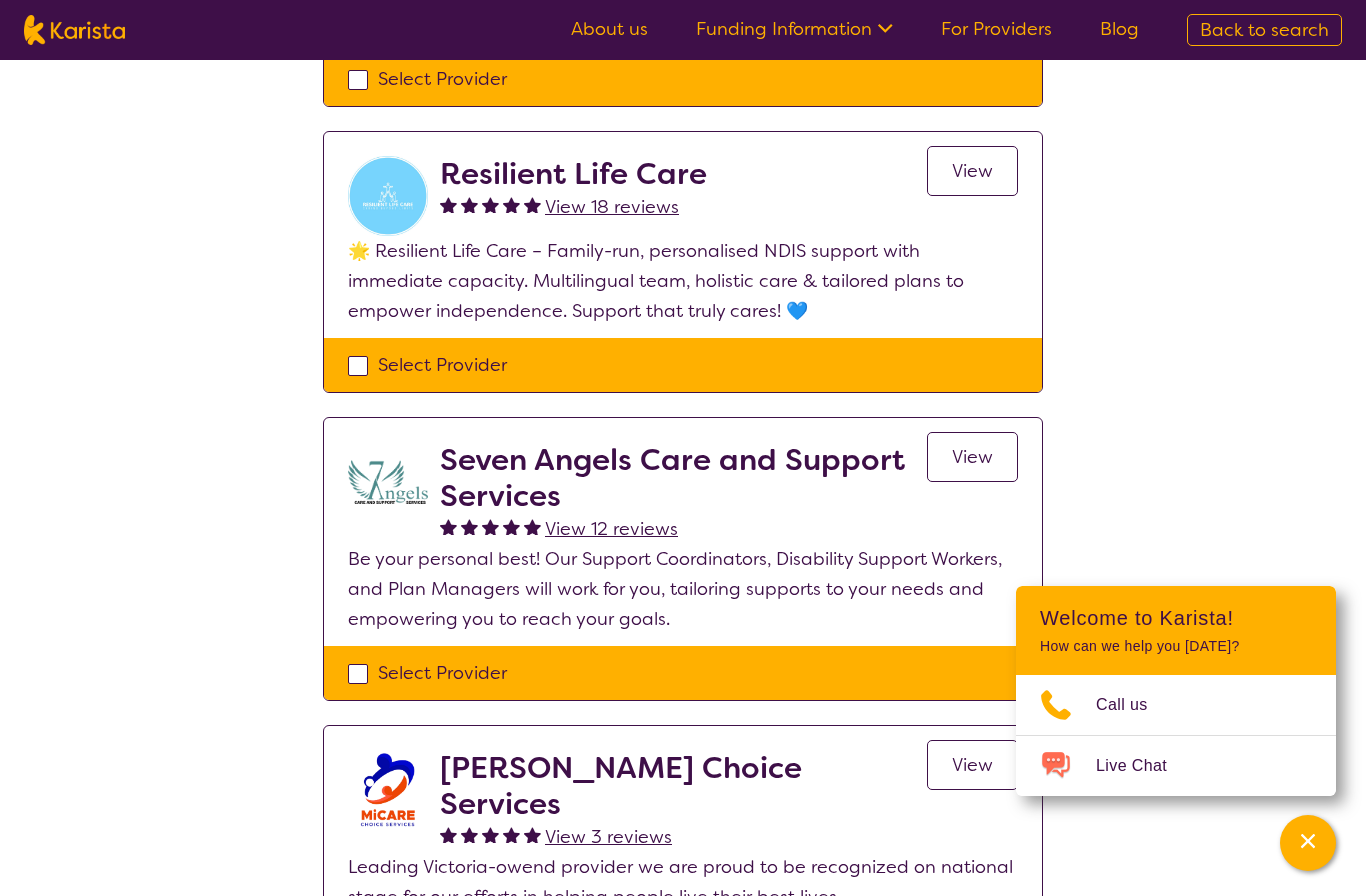 select on "Nursing services" 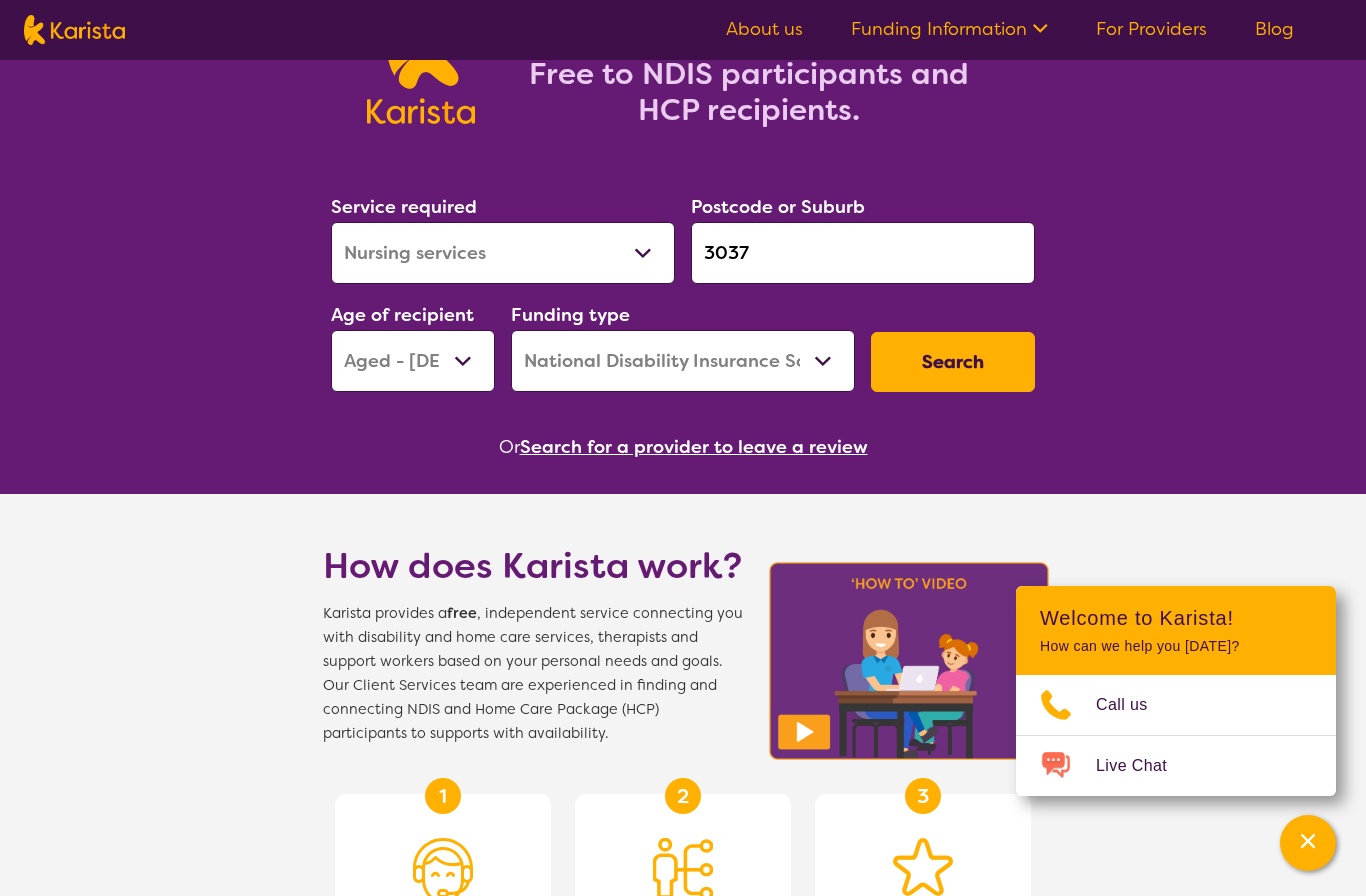scroll, scrollTop: 91, scrollLeft: 0, axis: vertical 